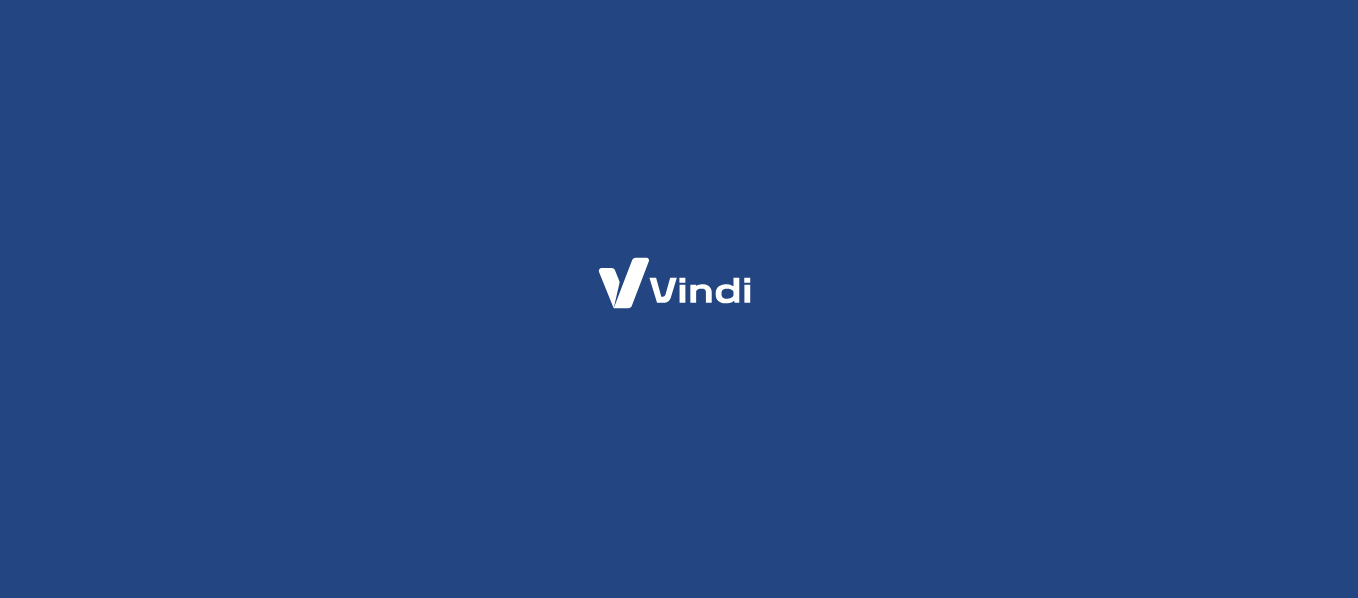 scroll, scrollTop: 0, scrollLeft: 0, axis: both 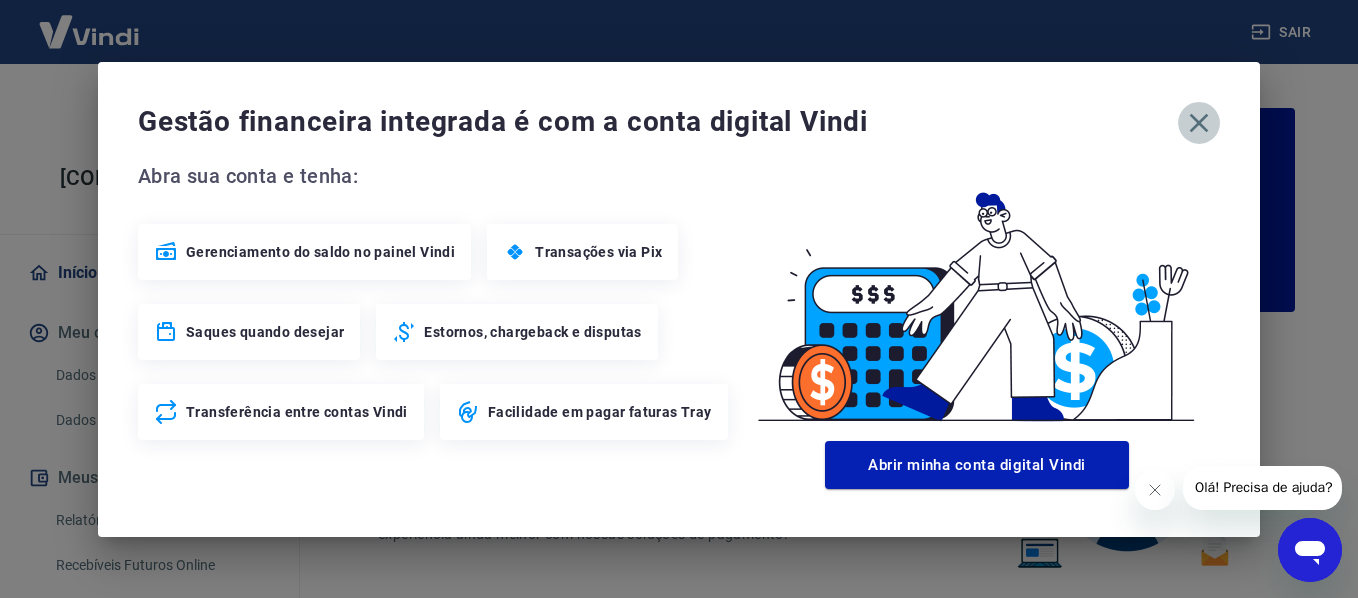 click 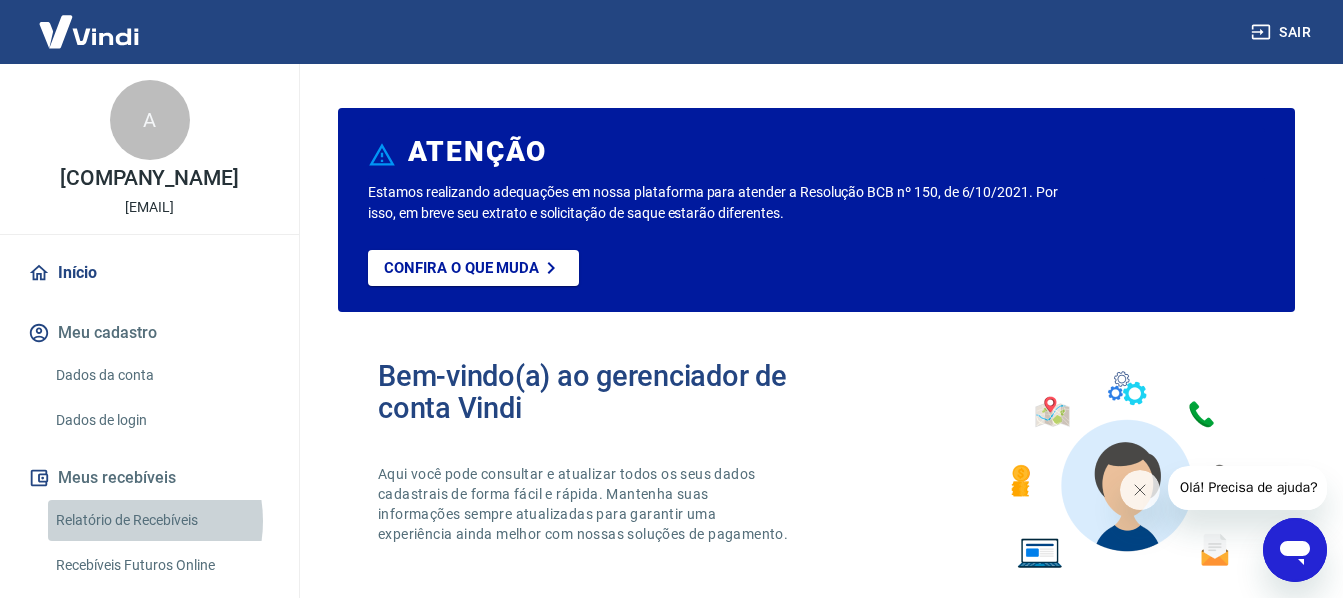 click on "Relatório de Recebíveis" at bounding box center [161, 520] 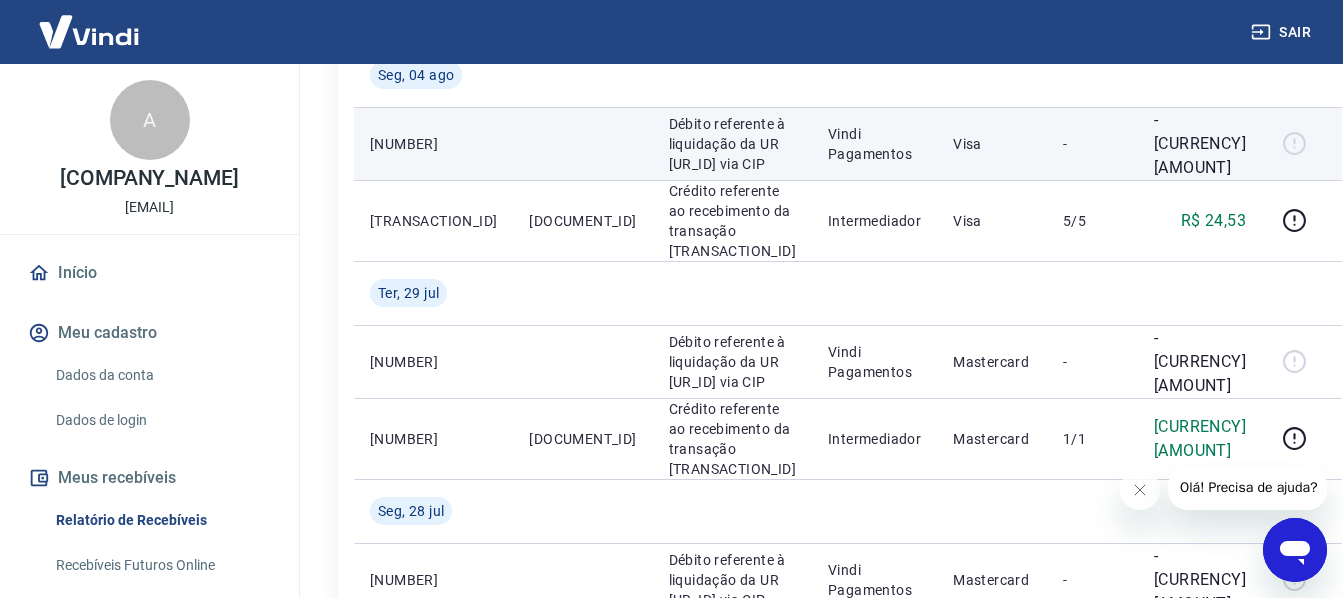 scroll, scrollTop: 400, scrollLeft: 0, axis: vertical 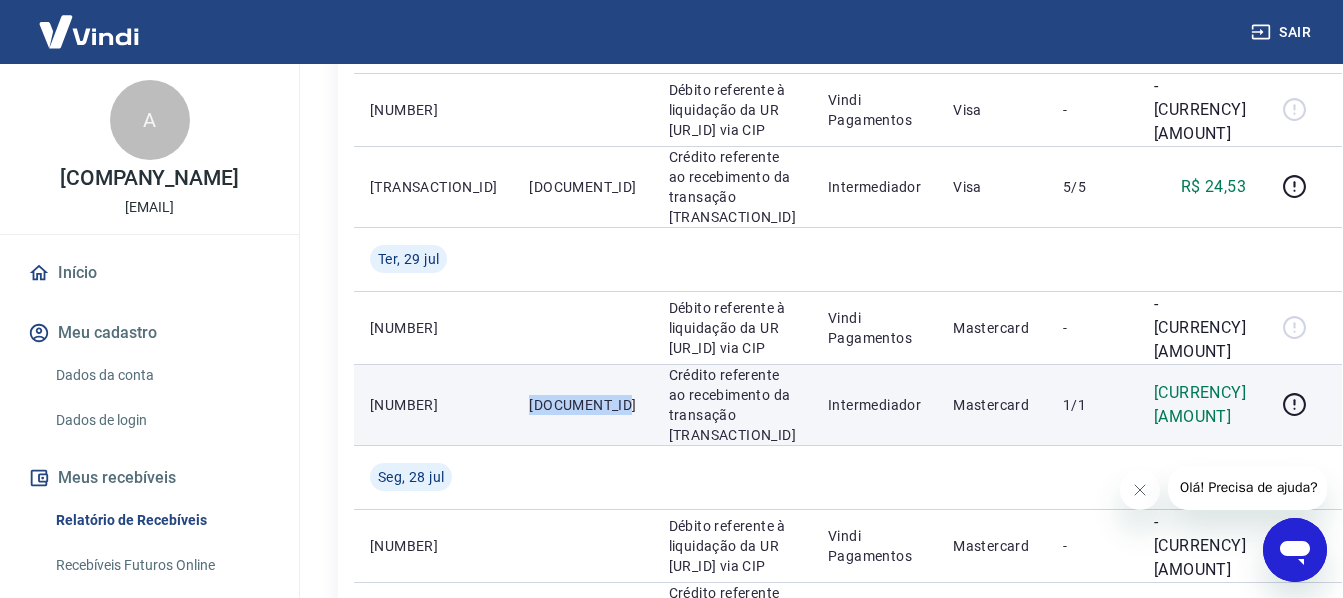 drag, startPoint x: 502, startPoint y: 393, endPoint x: 496, endPoint y: 383, distance: 11.661903 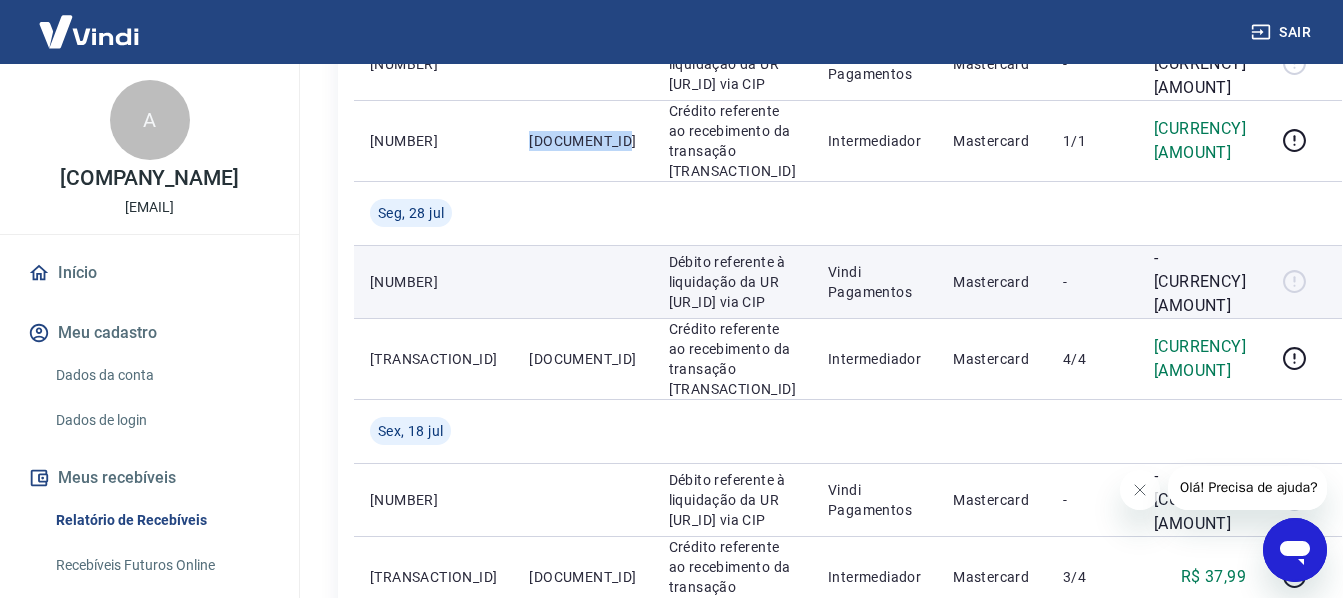scroll, scrollTop: 700, scrollLeft: 0, axis: vertical 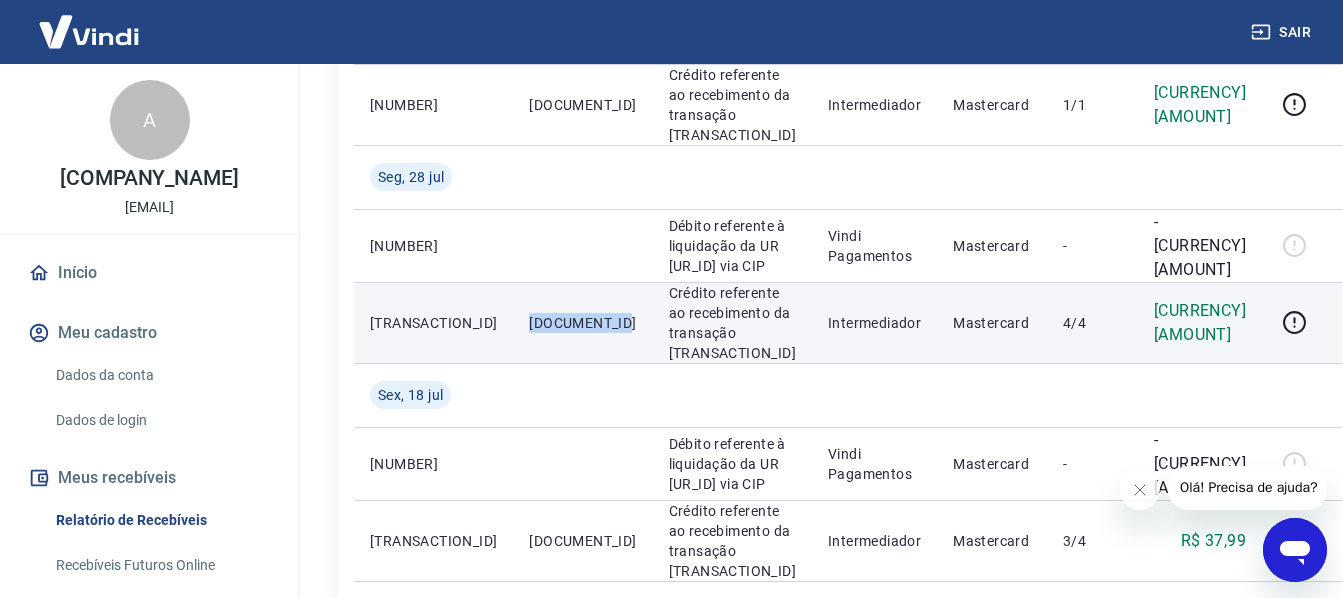 drag, startPoint x: 502, startPoint y: 305, endPoint x: 488, endPoint y: 293, distance: 18.439089 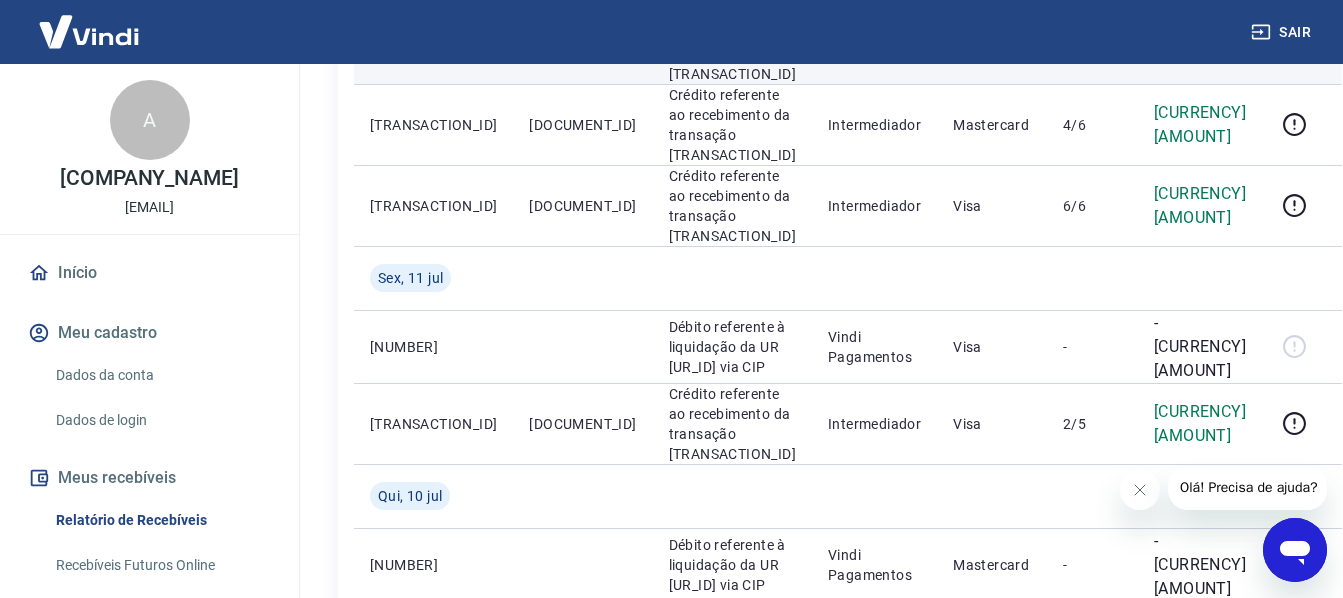 scroll, scrollTop: 1700, scrollLeft: 0, axis: vertical 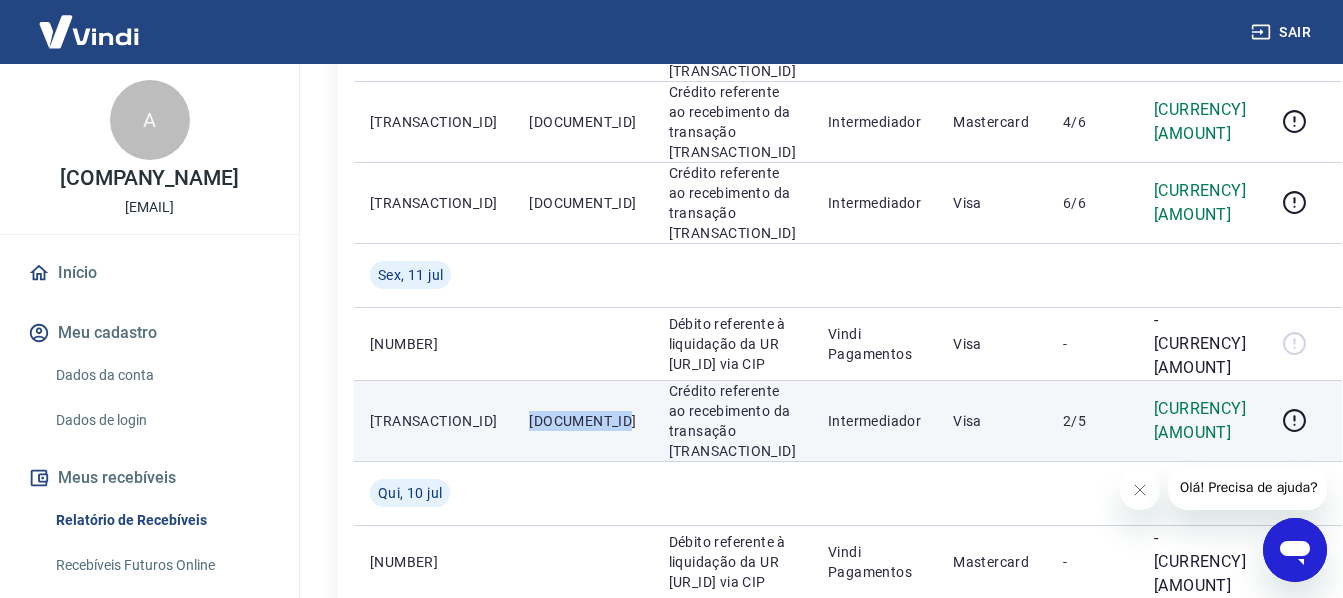 drag, startPoint x: 501, startPoint y: 368, endPoint x: 489, endPoint y: 346, distance: 25.059929 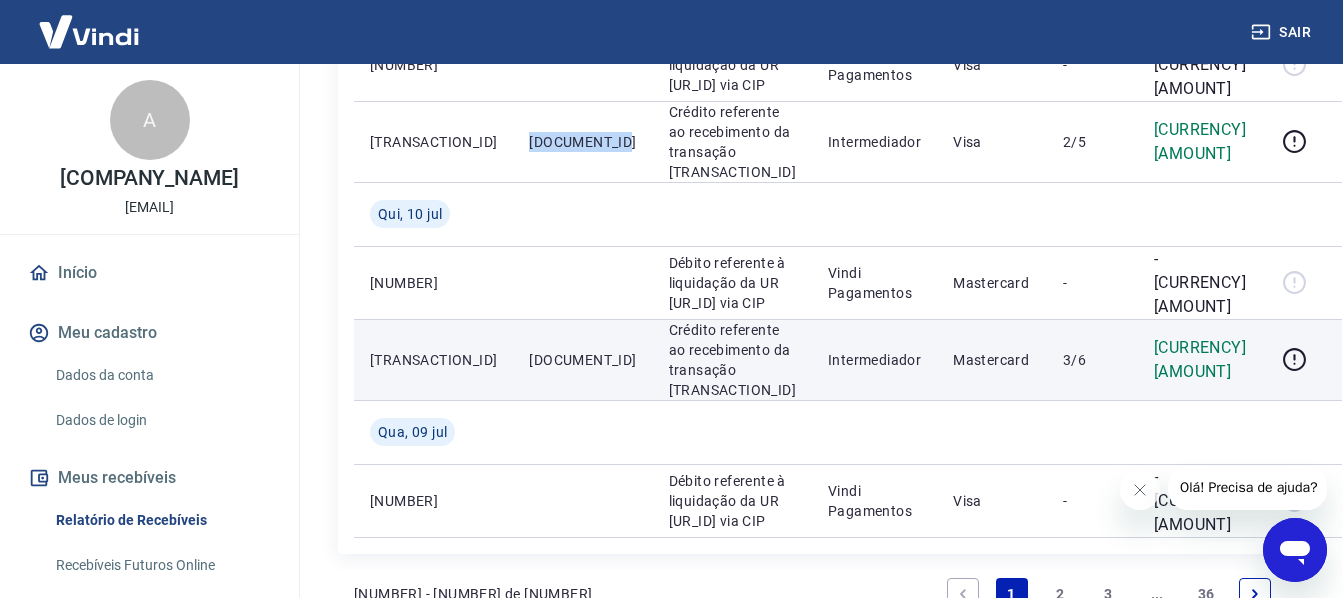 scroll, scrollTop: 2000, scrollLeft: 0, axis: vertical 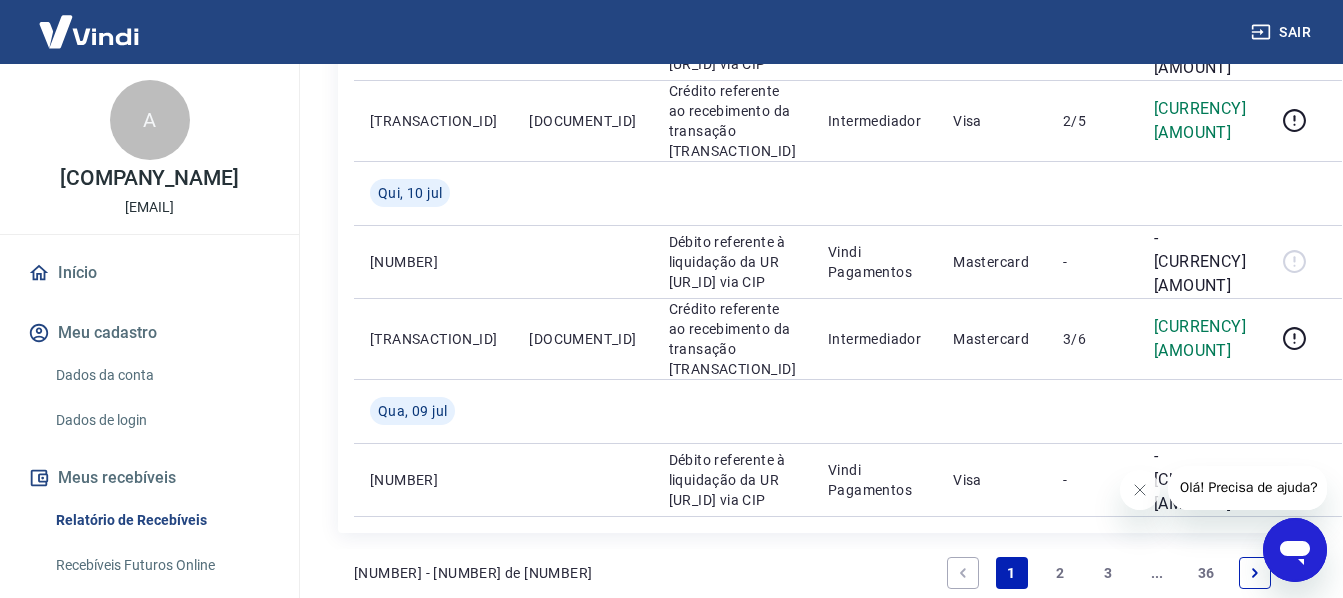 click on "2" at bounding box center (1060, 573) 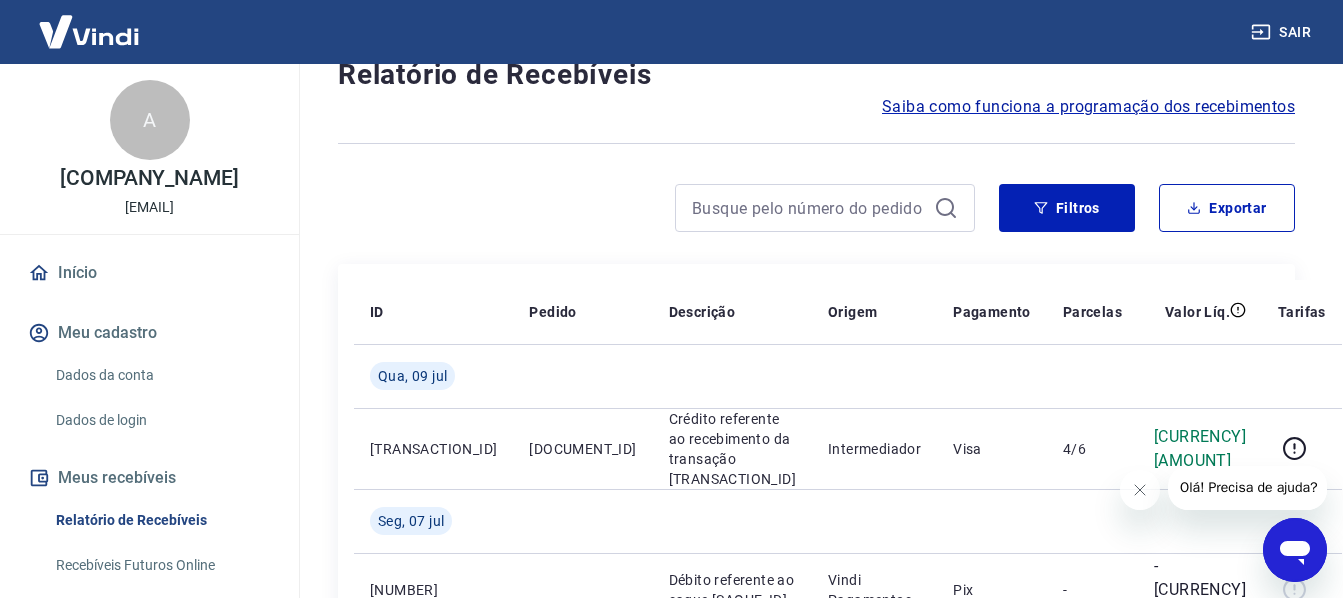 scroll, scrollTop: 200, scrollLeft: 0, axis: vertical 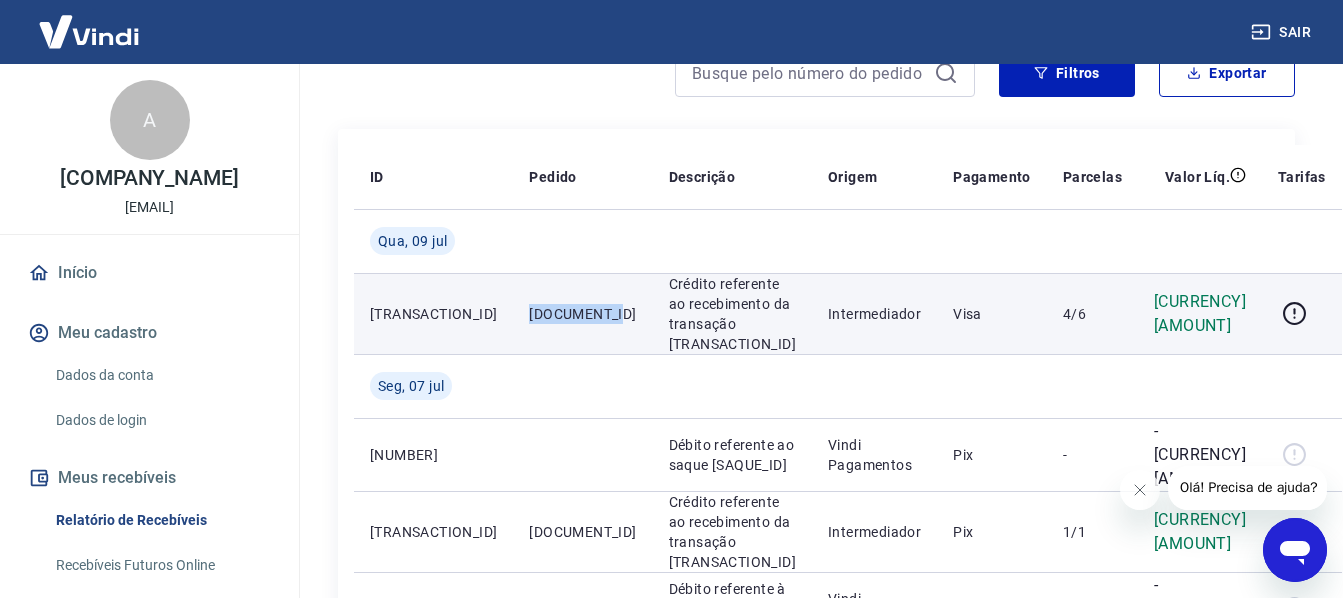 drag, startPoint x: 582, startPoint y: 310, endPoint x: 482, endPoint y: 320, distance: 100.49876 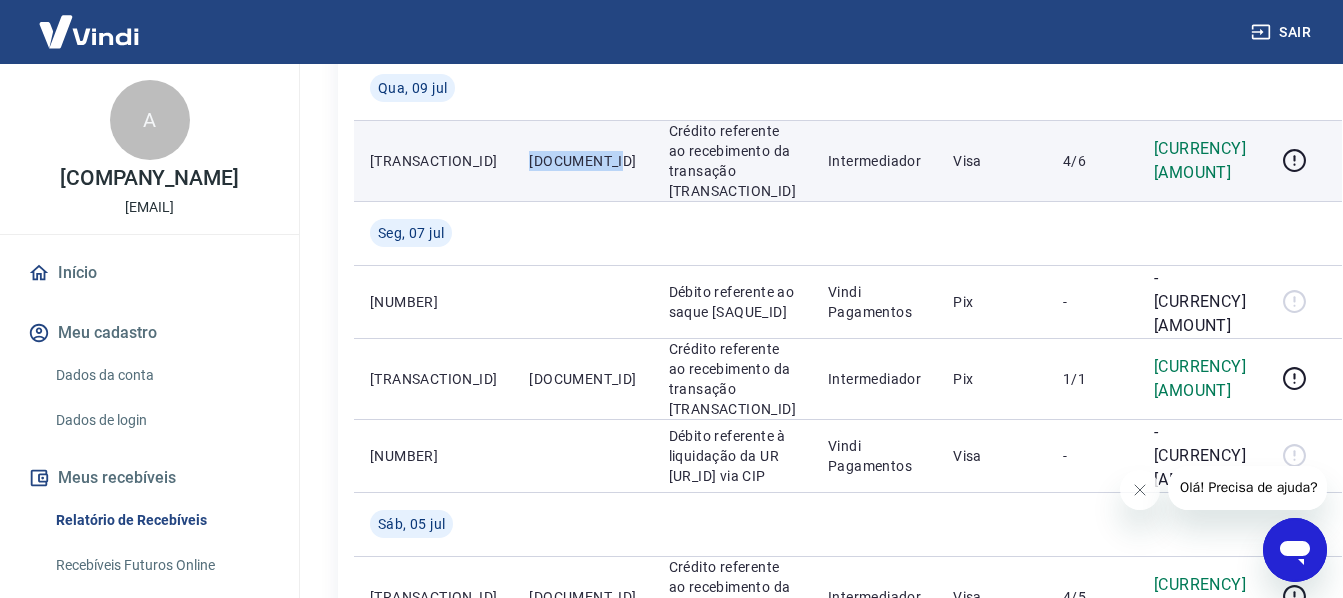 scroll, scrollTop: 400, scrollLeft: 0, axis: vertical 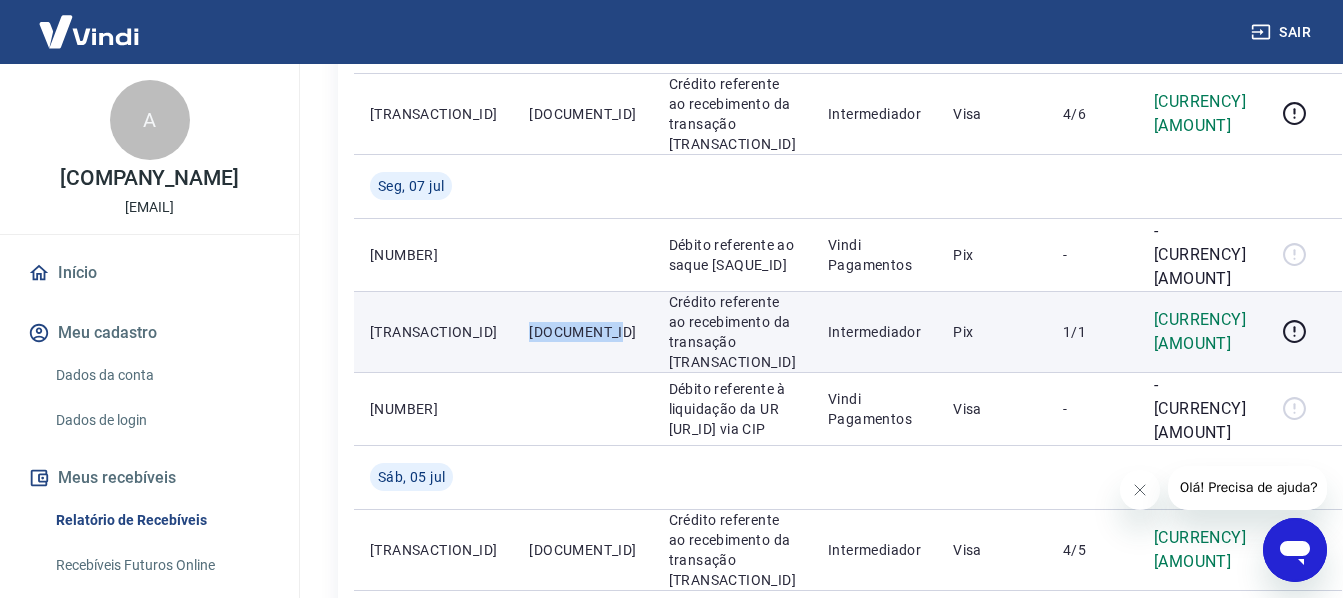 drag, startPoint x: 580, startPoint y: 320, endPoint x: 496, endPoint y: 321, distance: 84.00595 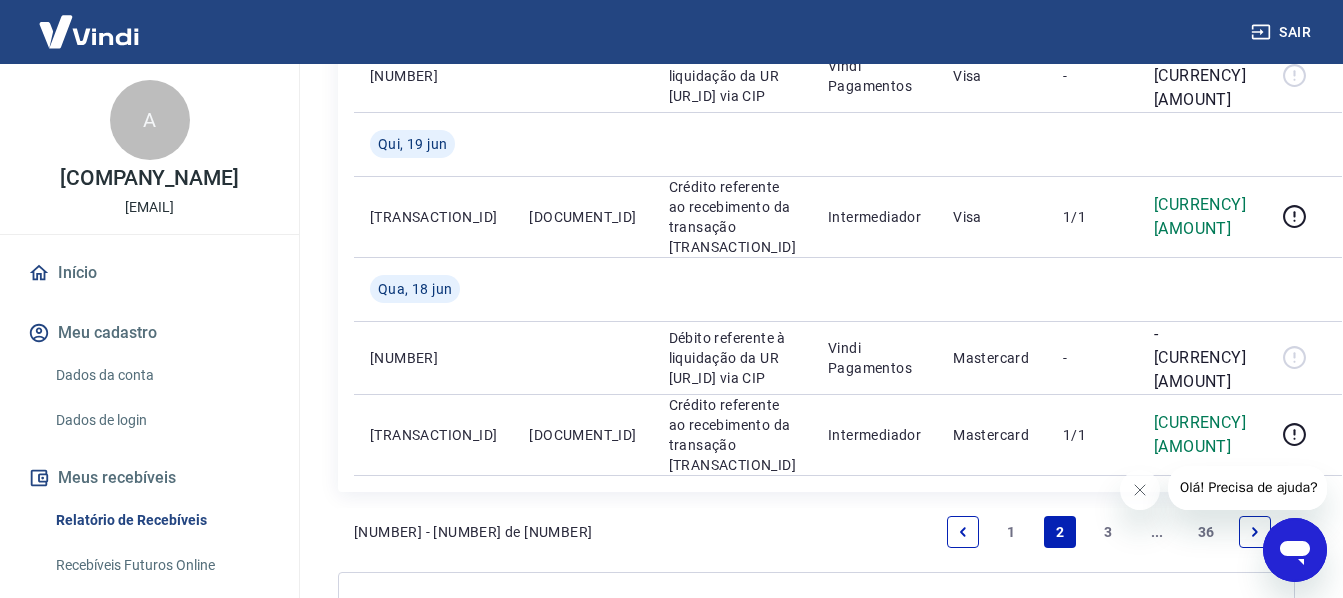 scroll, scrollTop: 2400, scrollLeft: 0, axis: vertical 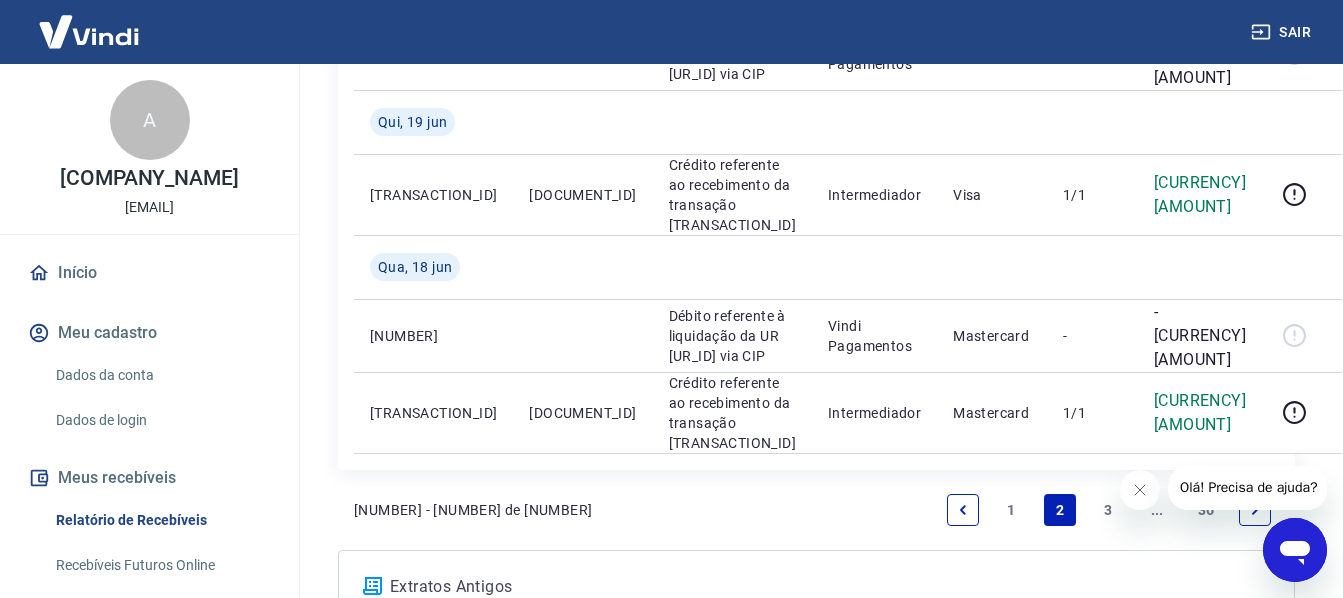 drag, startPoint x: 1104, startPoint y: 424, endPoint x: 805, endPoint y: 294, distance: 326.03833 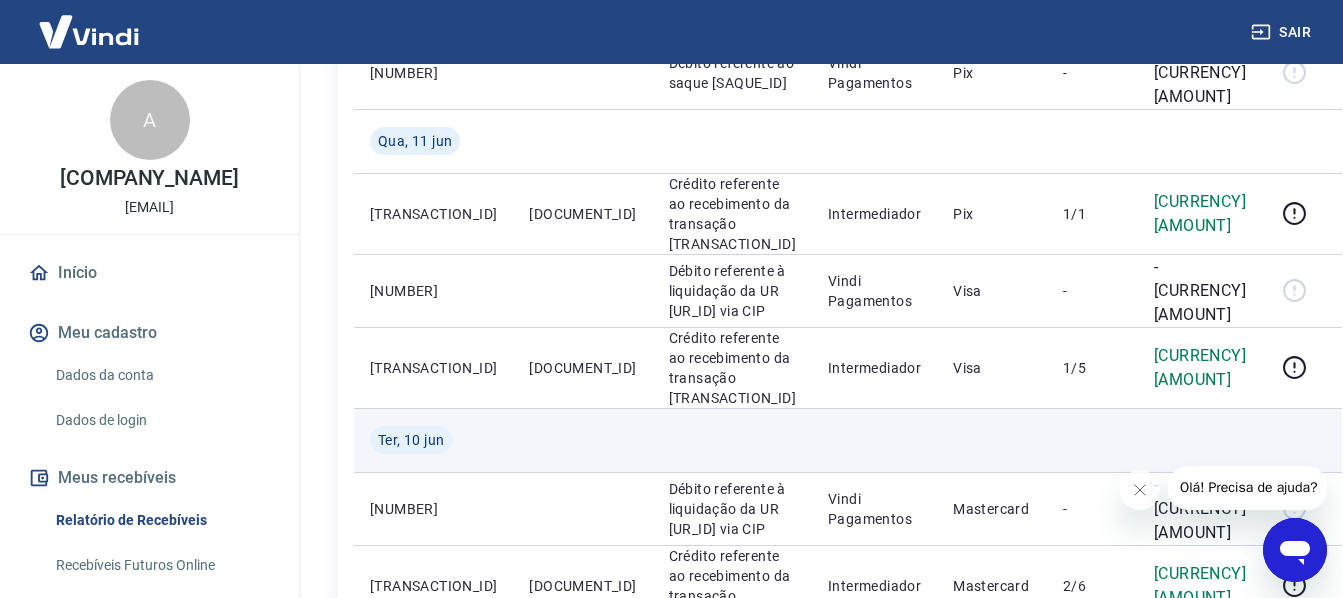 scroll, scrollTop: 1000, scrollLeft: 0, axis: vertical 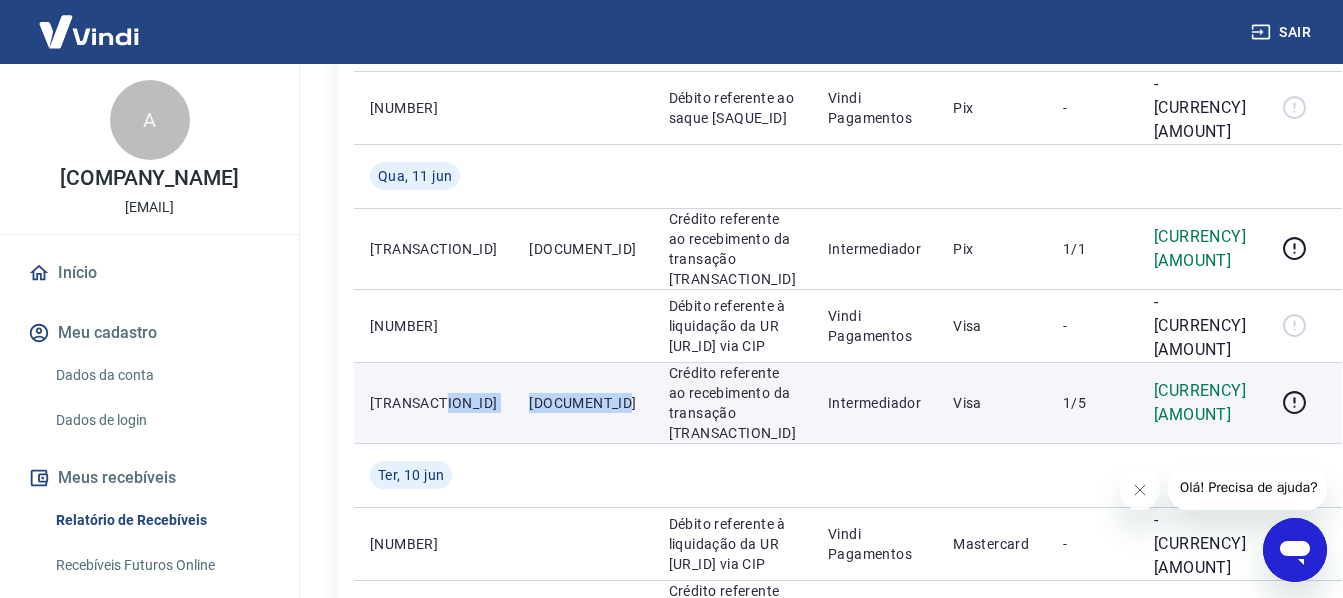 drag, startPoint x: 499, startPoint y: 374, endPoint x: 459, endPoint y: 331, distance: 58.728188 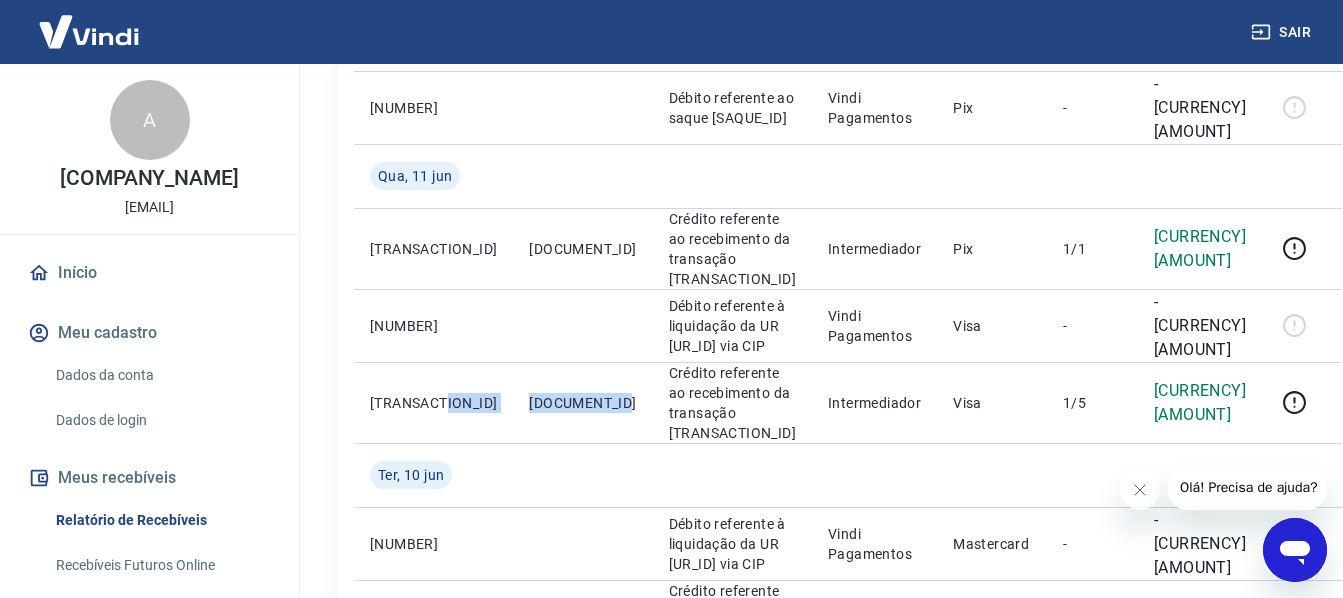 drag, startPoint x: 1284, startPoint y: 19, endPoint x: 1277, endPoint y: 32, distance: 14.764823 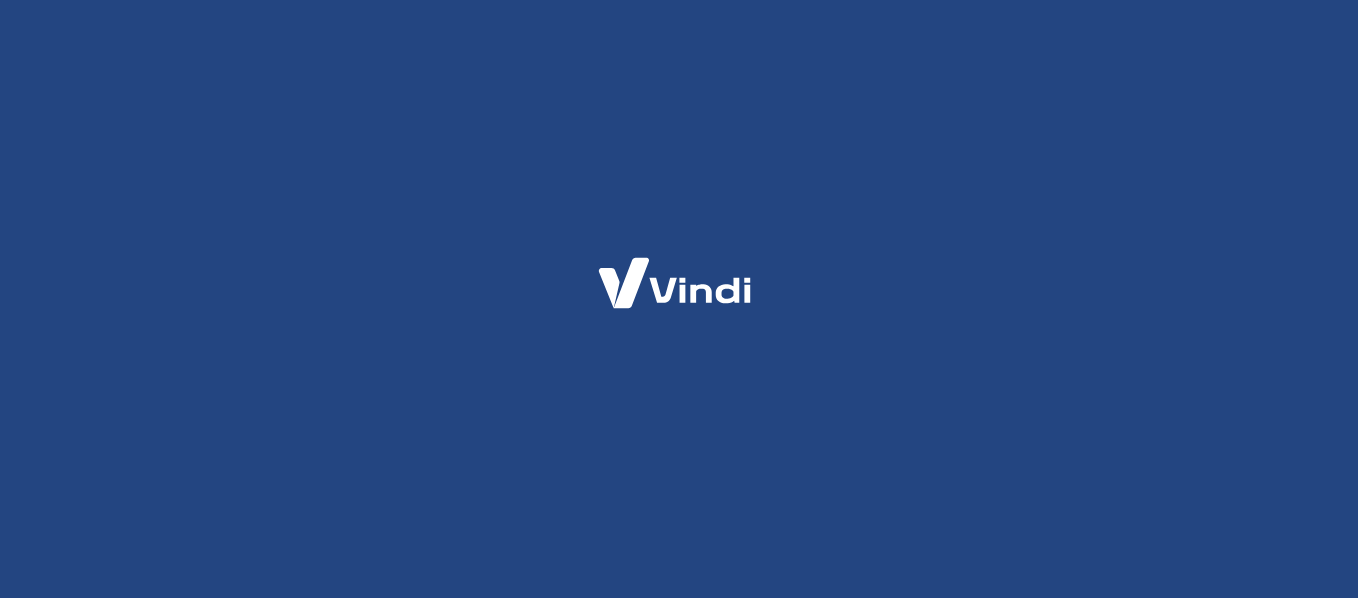 scroll, scrollTop: 0, scrollLeft: 0, axis: both 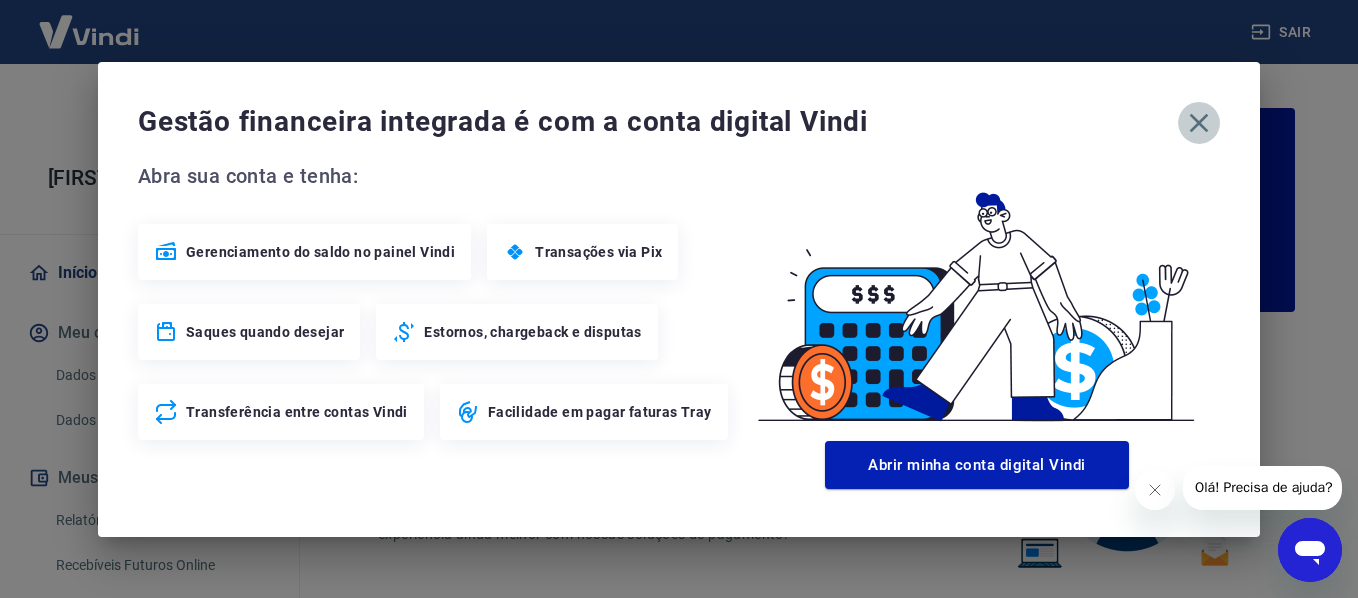 click 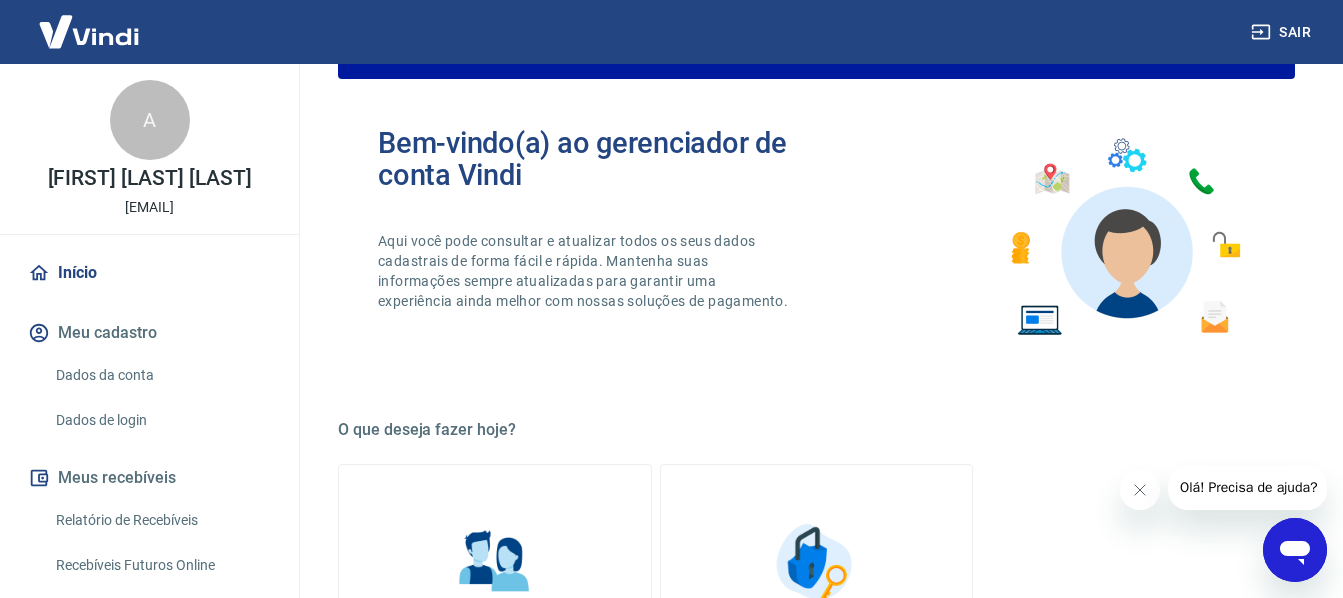 scroll, scrollTop: 300, scrollLeft: 0, axis: vertical 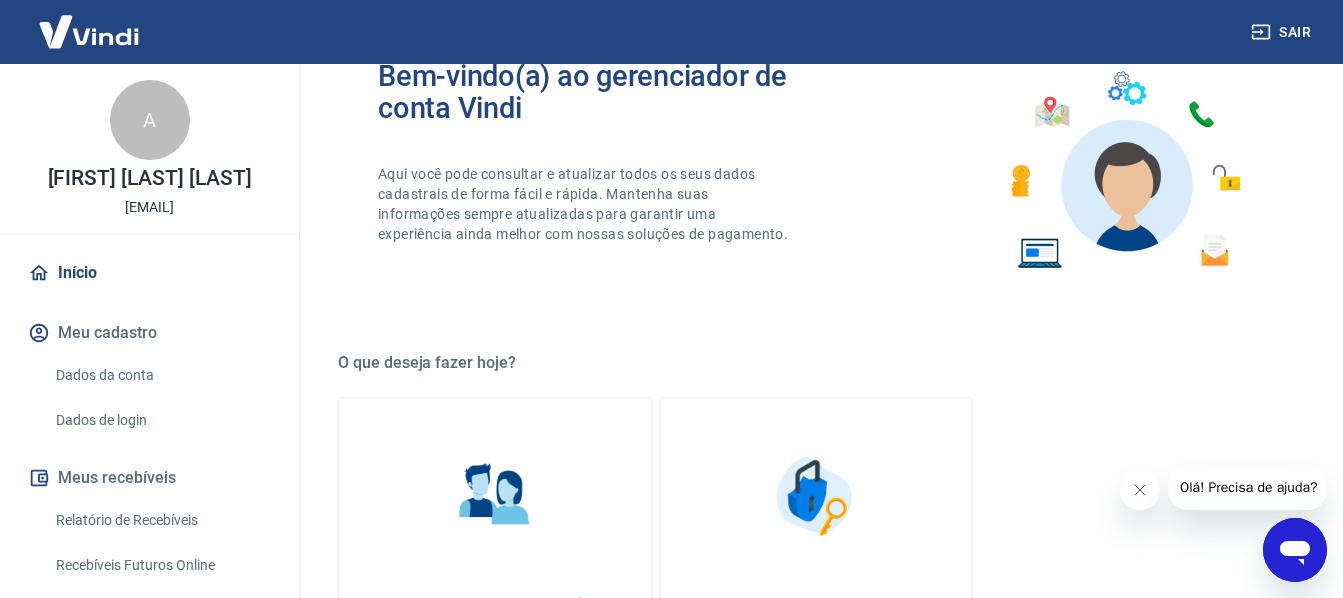 click on "Meu cadastro" at bounding box center (149, 333) 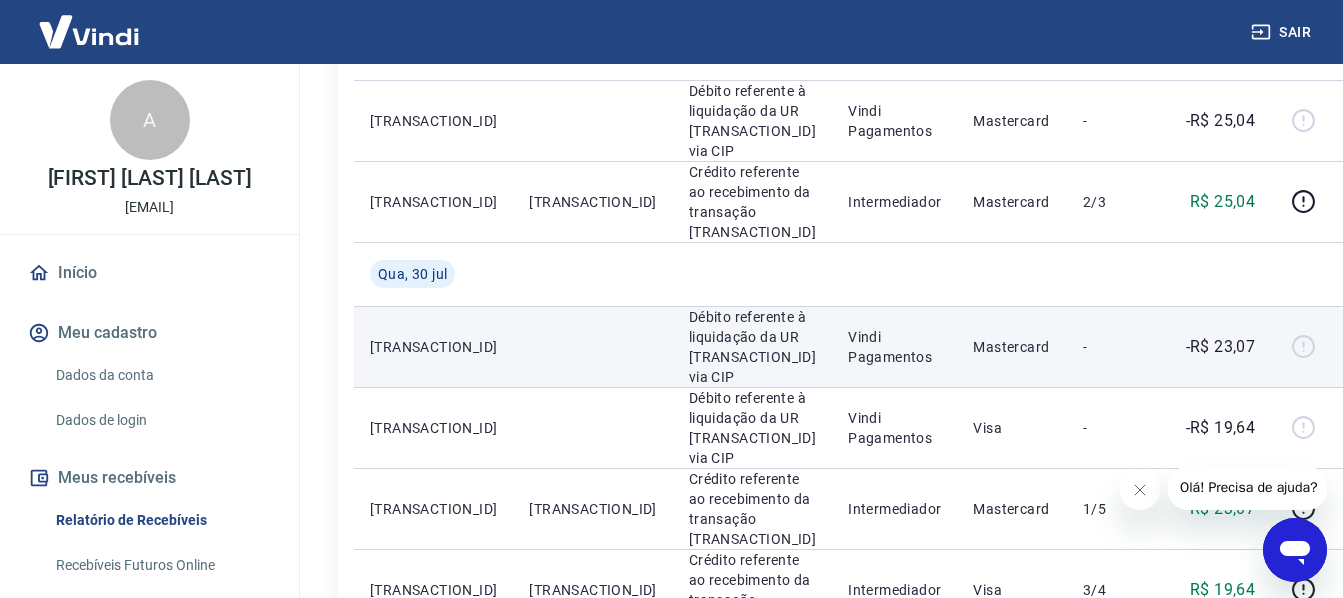 scroll, scrollTop: 800, scrollLeft: 0, axis: vertical 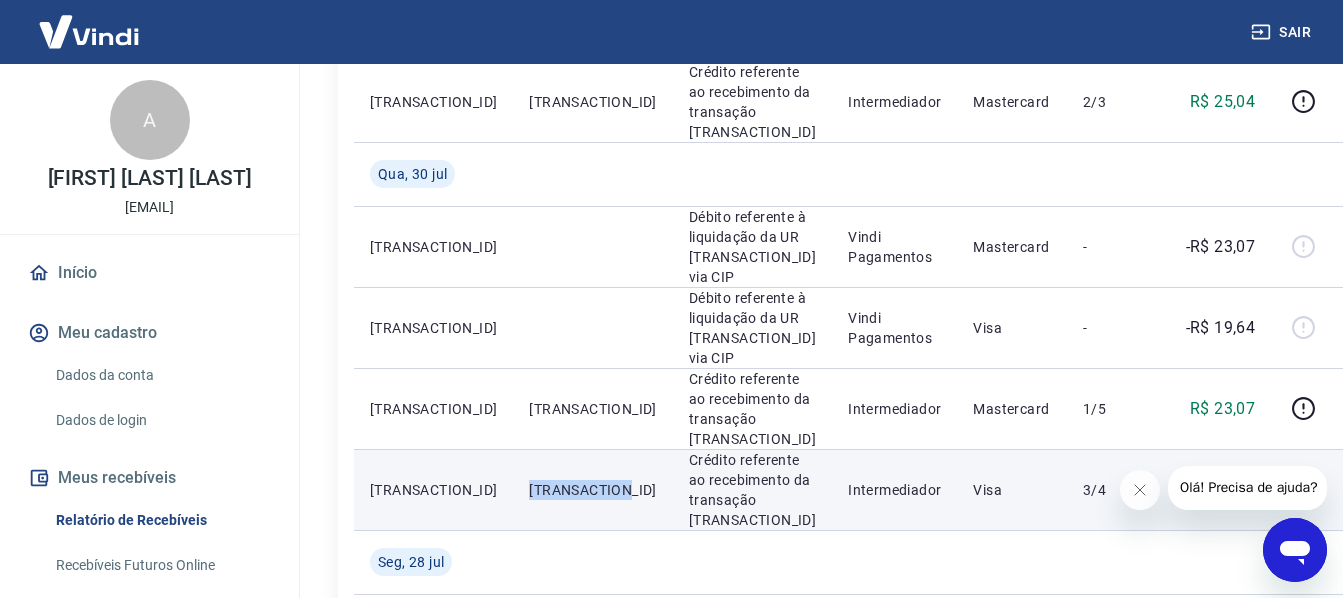 drag, startPoint x: 500, startPoint y: 428, endPoint x: 495, endPoint y: 411, distance: 17.720045 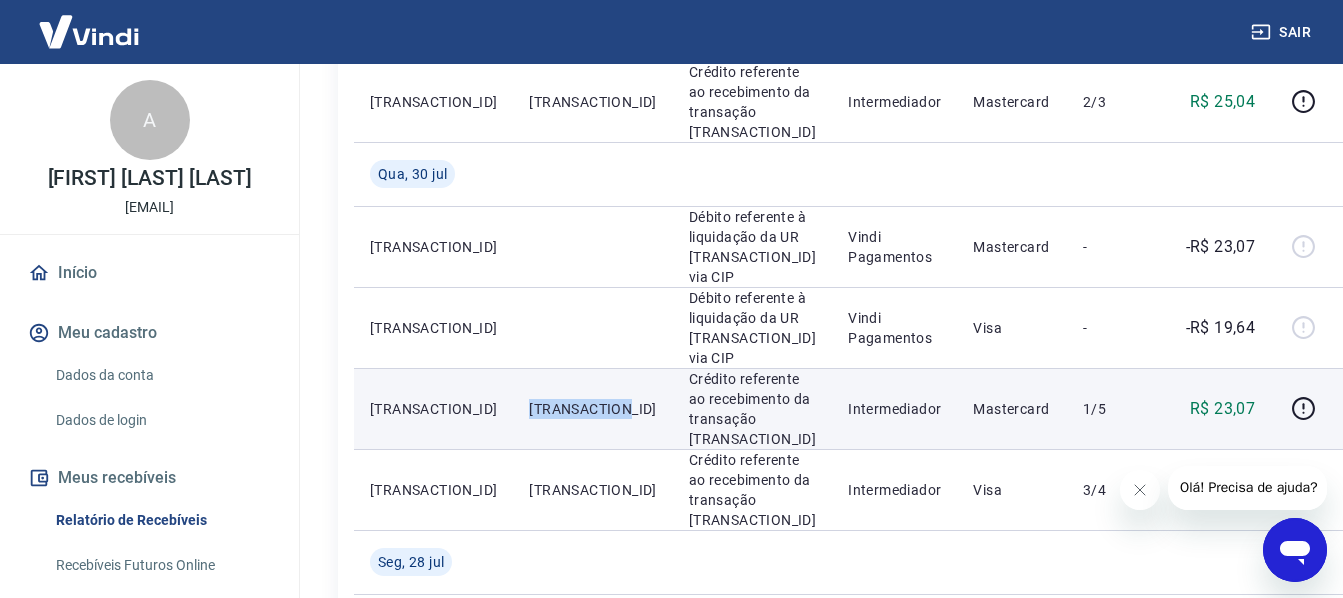 drag, startPoint x: 503, startPoint y: 350, endPoint x: 496, endPoint y: 336, distance: 15.652476 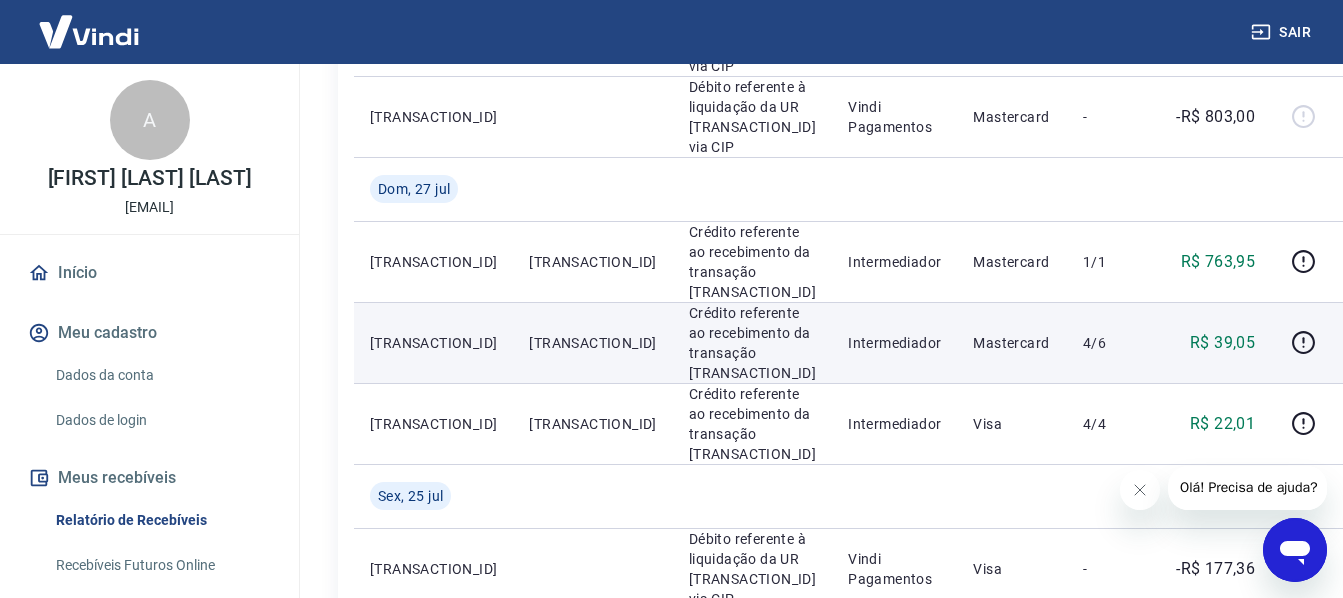 scroll, scrollTop: 1400, scrollLeft: 0, axis: vertical 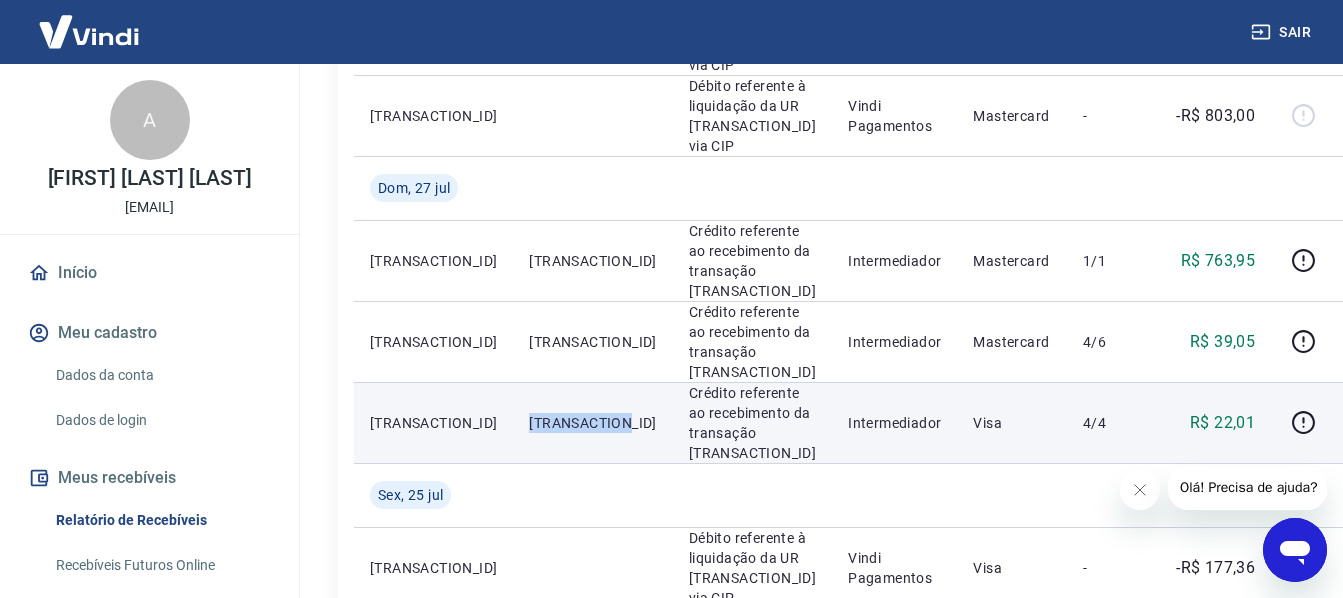drag, startPoint x: 500, startPoint y: 331, endPoint x: 486, endPoint y: 309, distance: 26.076809 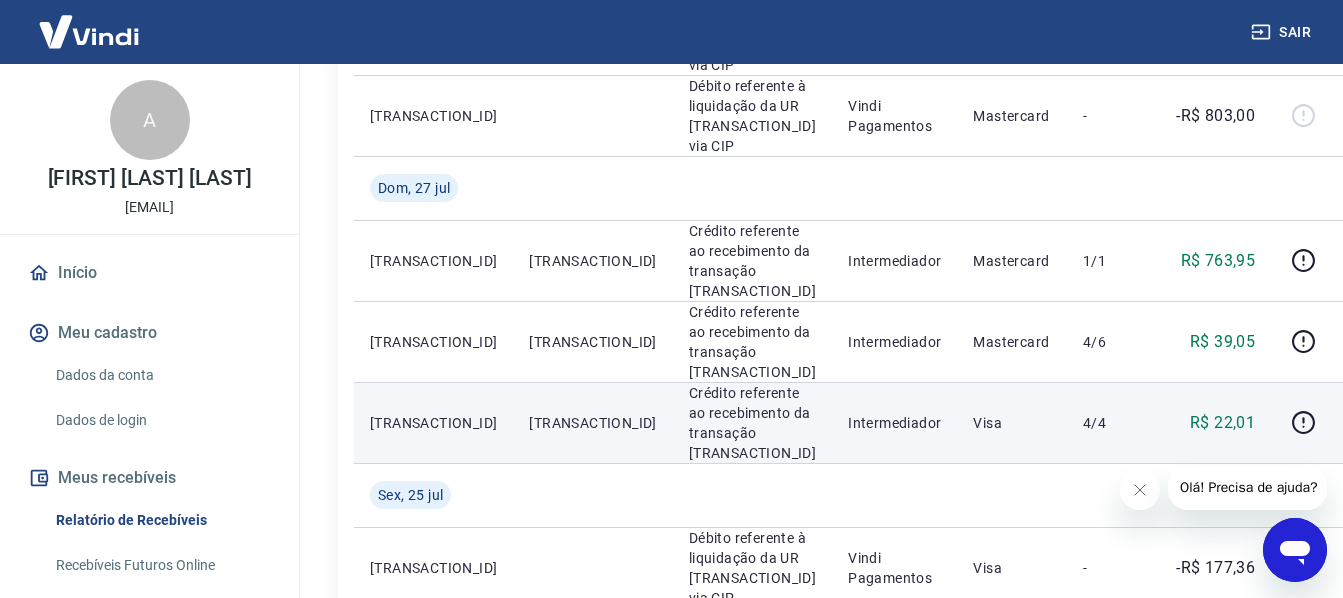 click on "1440743137-1" at bounding box center (592, 423) 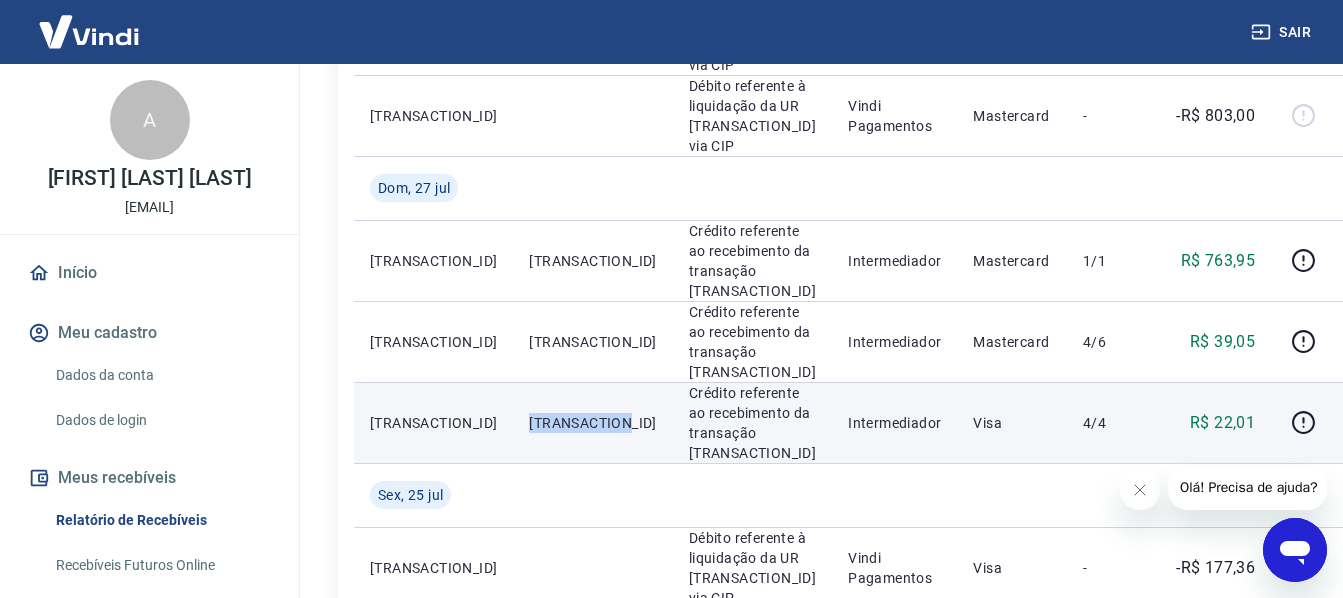 drag, startPoint x: 500, startPoint y: 328, endPoint x: 497, endPoint y: 312, distance: 16.27882 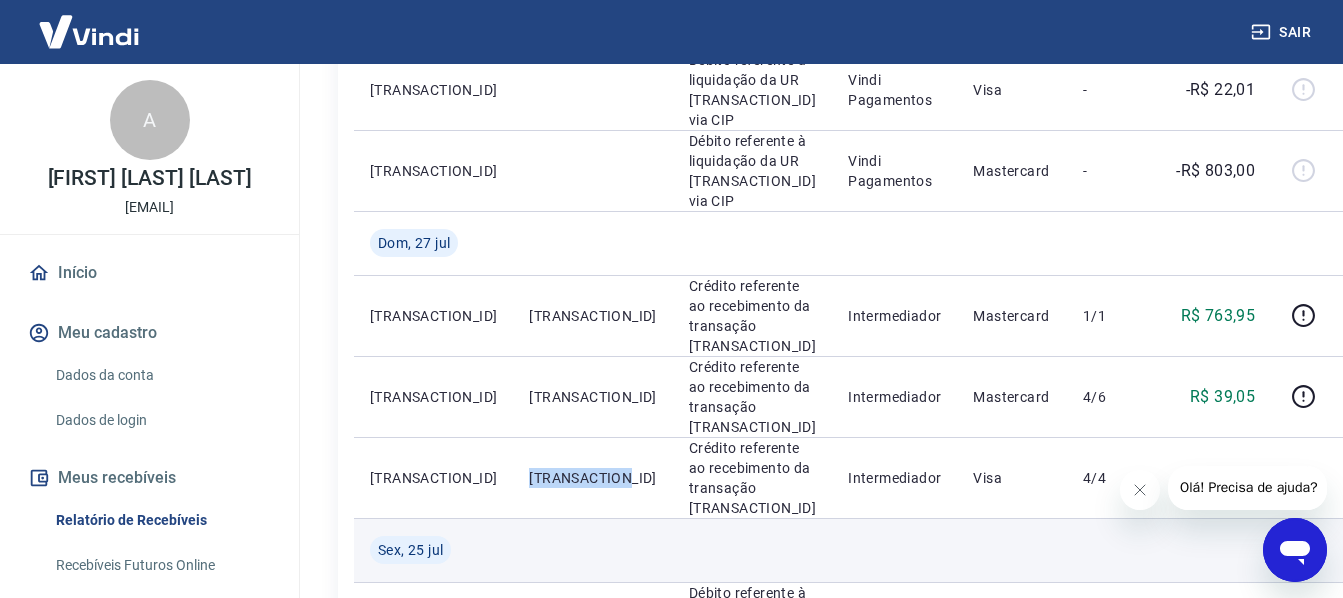 scroll, scrollTop: 1300, scrollLeft: 0, axis: vertical 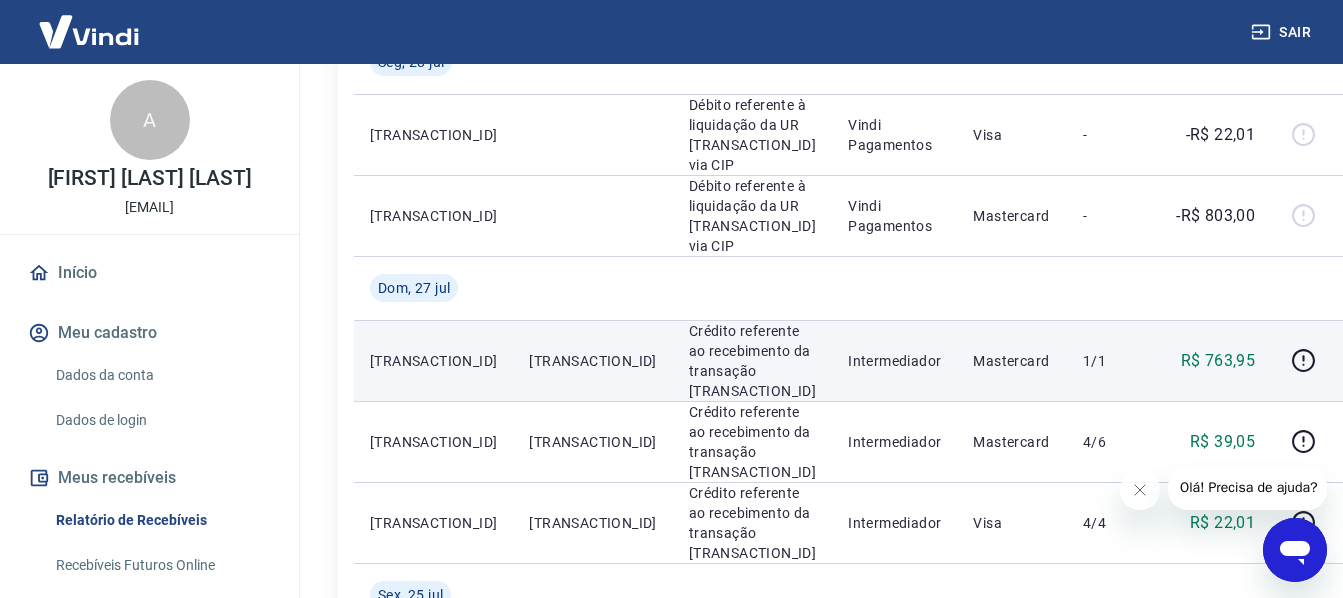 click on "Mastercard" at bounding box center (1012, 360) 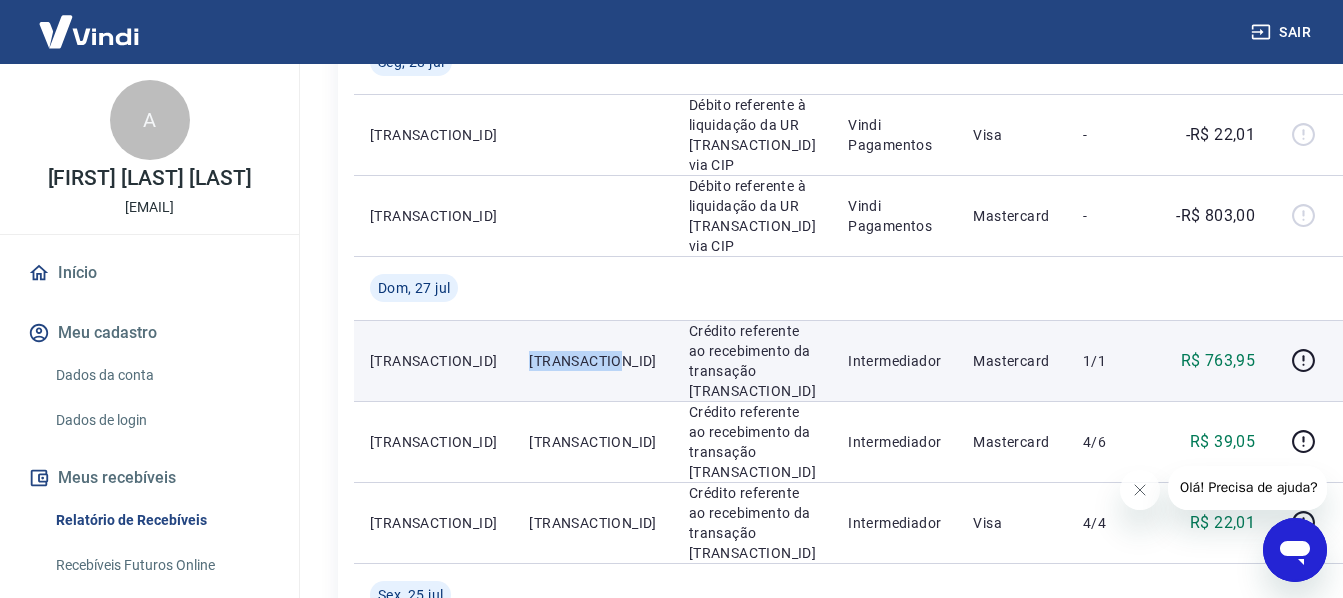 drag, startPoint x: 583, startPoint y: 257, endPoint x: 492, endPoint y: 264, distance: 91.26884 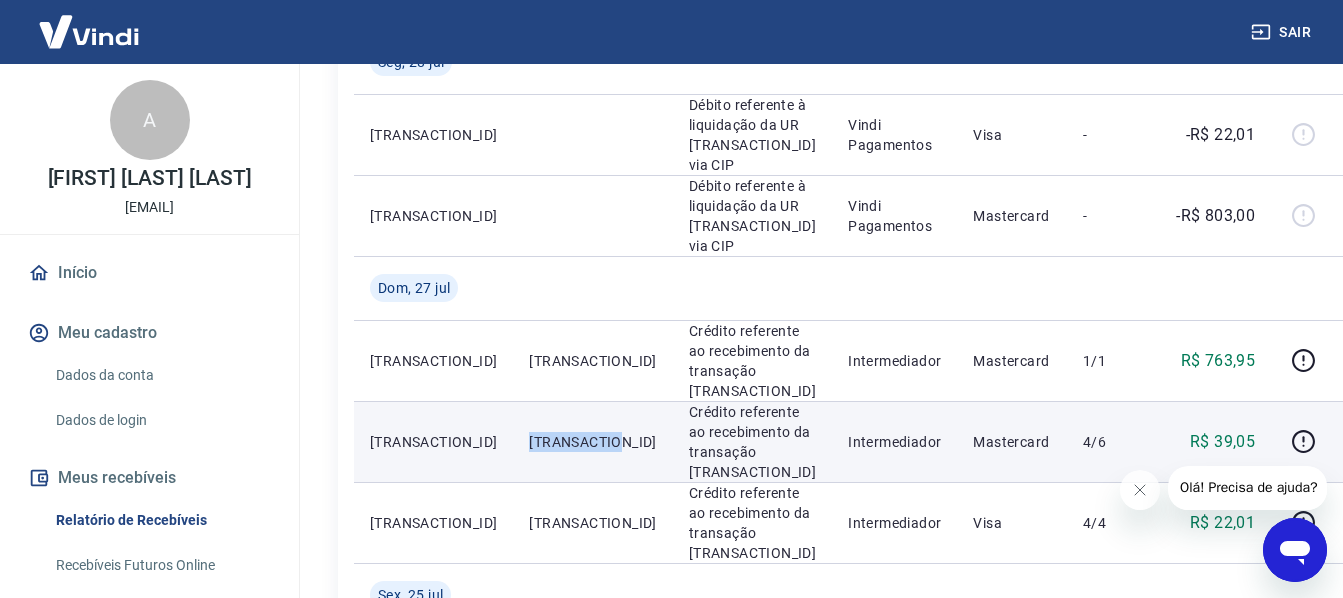 drag, startPoint x: 579, startPoint y: 340, endPoint x: 493, endPoint y: 345, distance: 86.145226 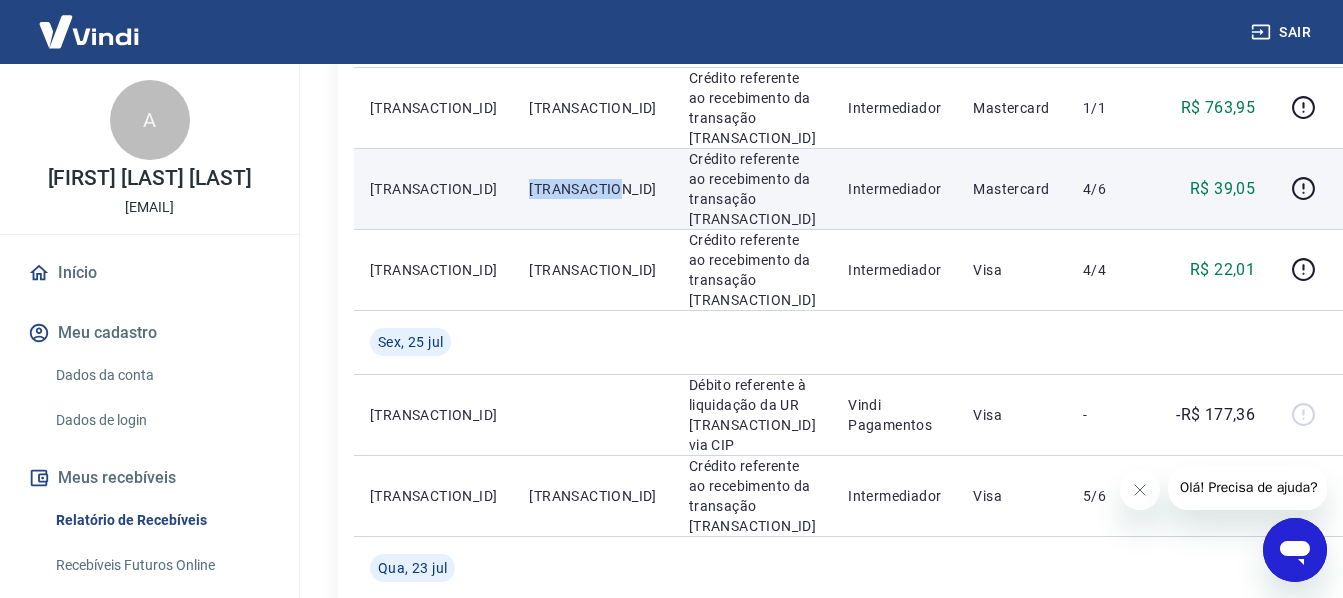 scroll, scrollTop: 1600, scrollLeft: 0, axis: vertical 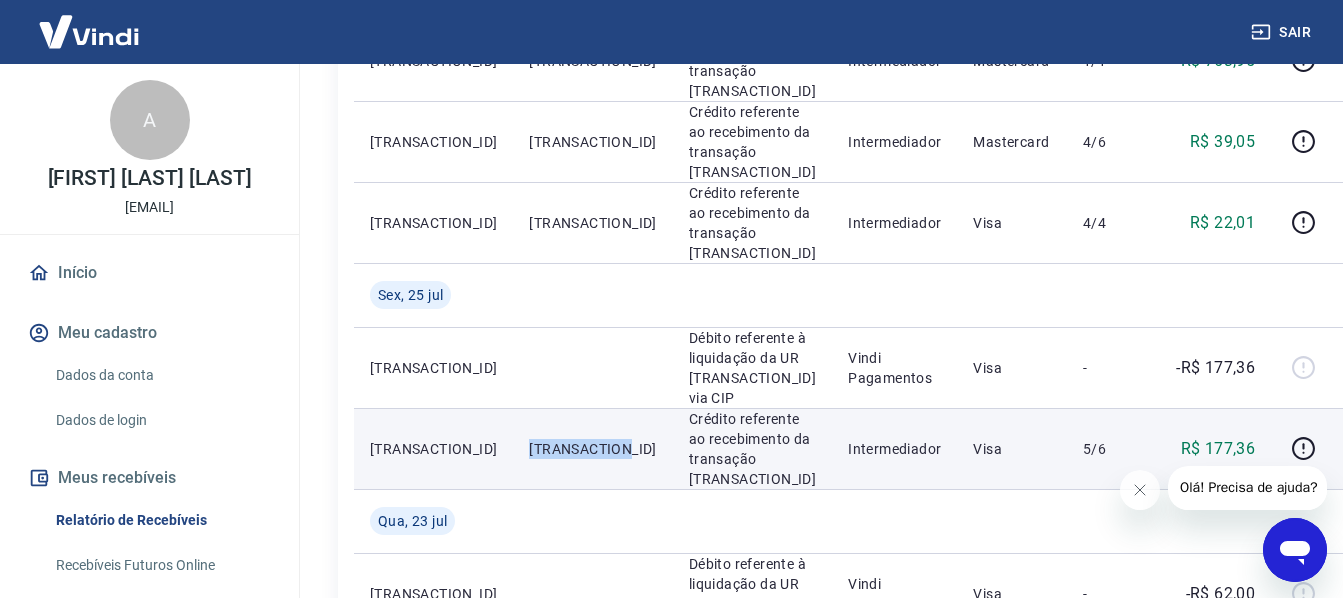 drag, startPoint x: 502, startPoint y: 337, endPoint x: 486, endPoint y: 317, distance: 25.612497 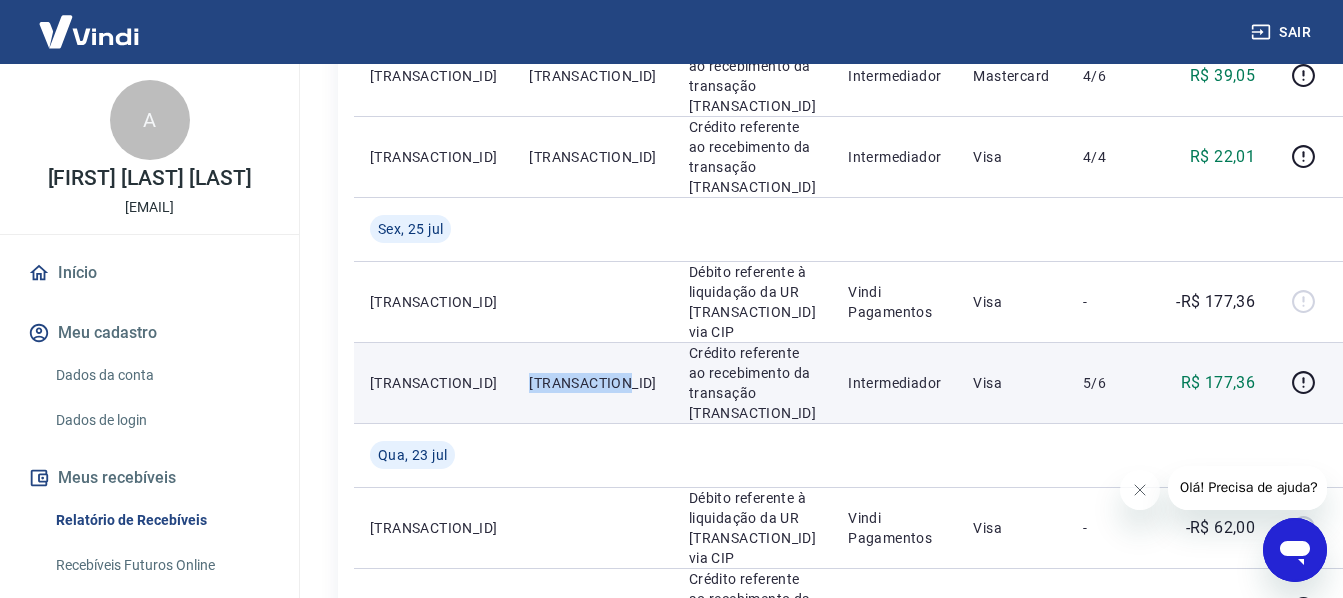 scroll, scrollTop: 1800, scrollLeft: 0, axis: vertical 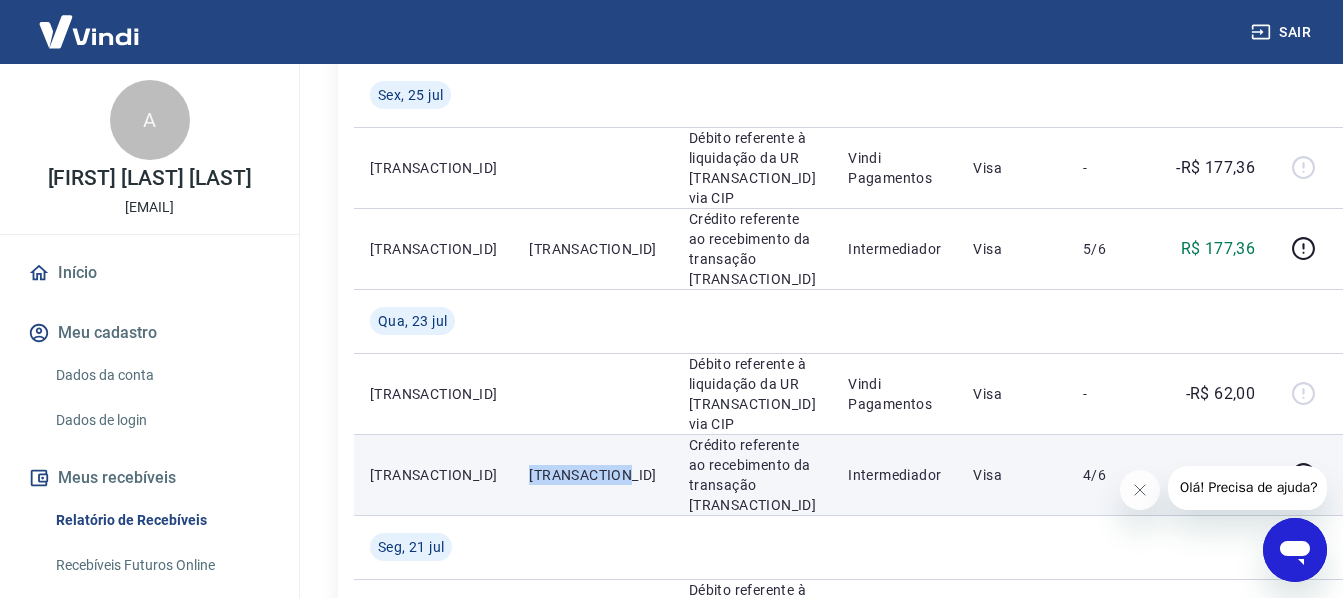 drag, startPoint x: 501, startPoint y: 348, endPoint x: 497, endPoint y: 329, distance: 19.416489 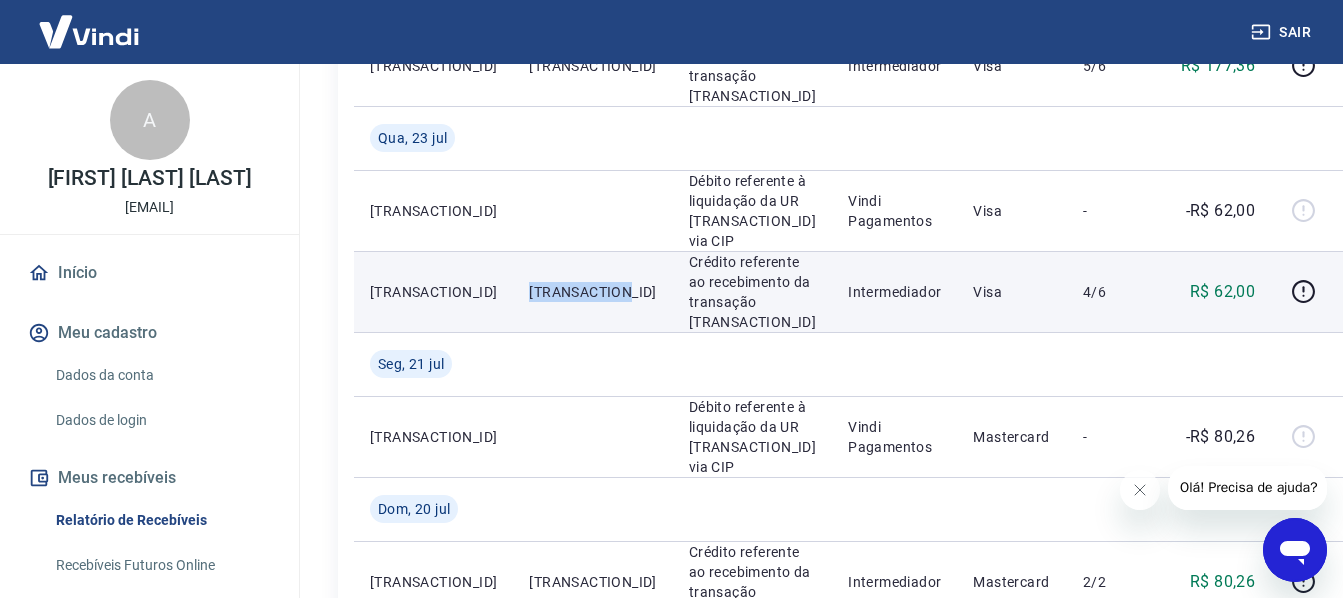 scroll, scrollTop: 2000, scrollLeft: 0, axis: vertical 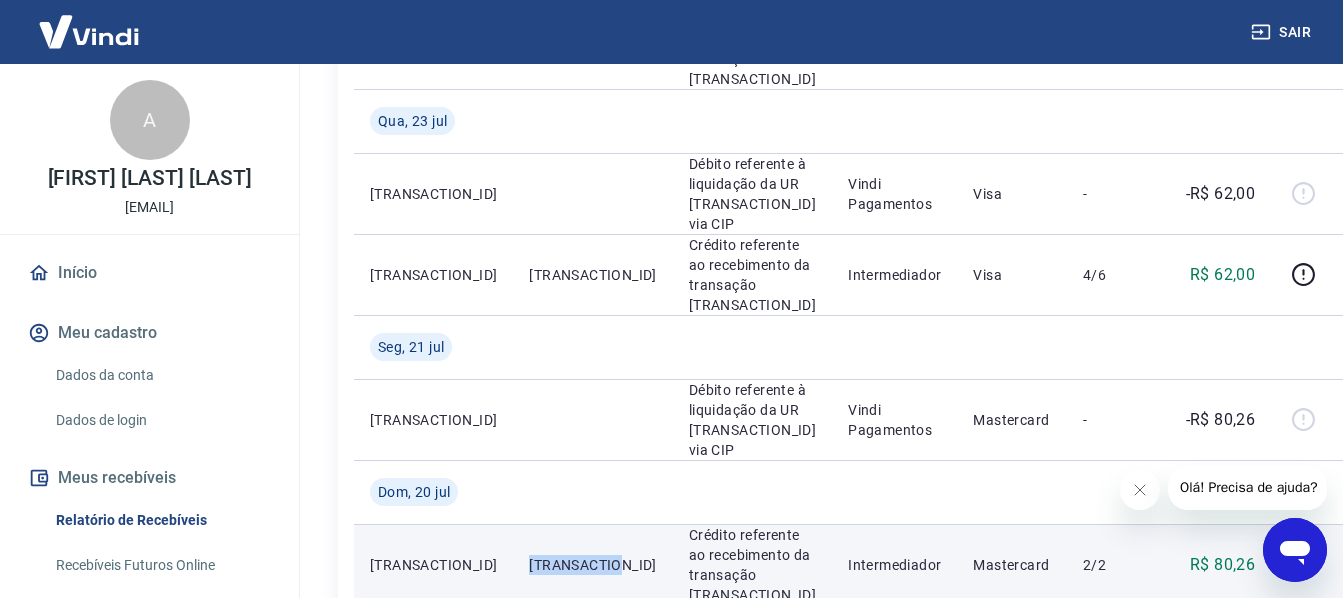 drag, startPoint x: 497, startPoint y: 420, endPoint x: 486, endPoint y: 397, distance: 25.495098 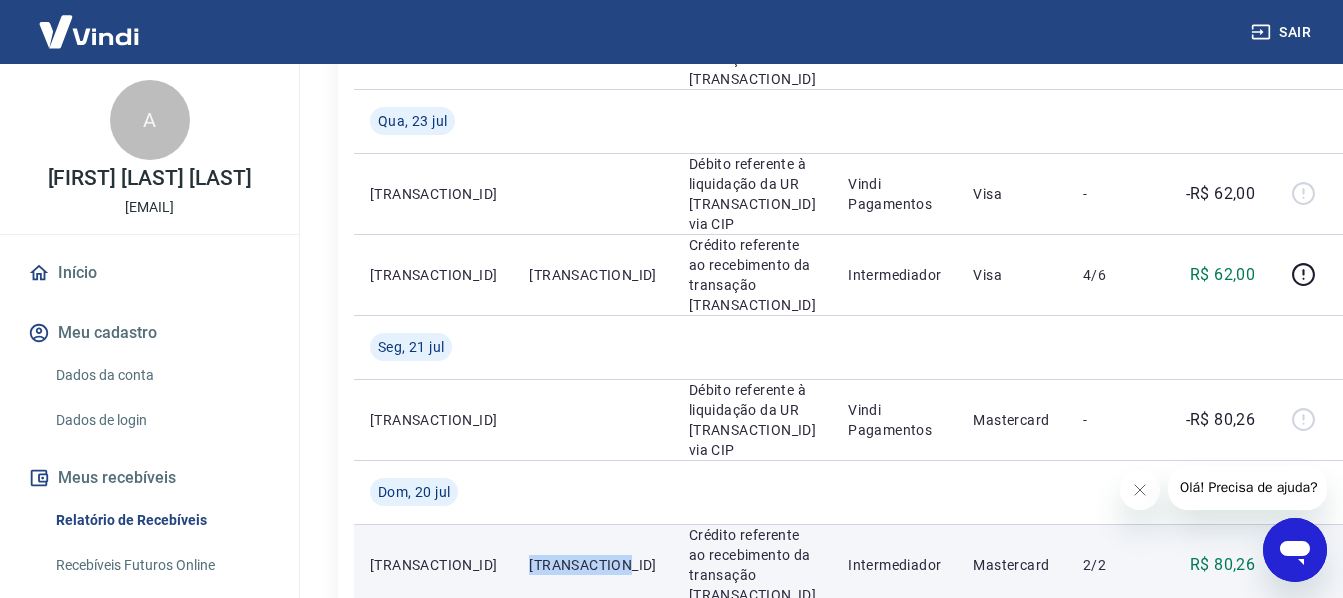 drag, startPoint x: 503, startPoint y: 422, endPoint x: 492, endPoint y: 403, distance: 21.954498 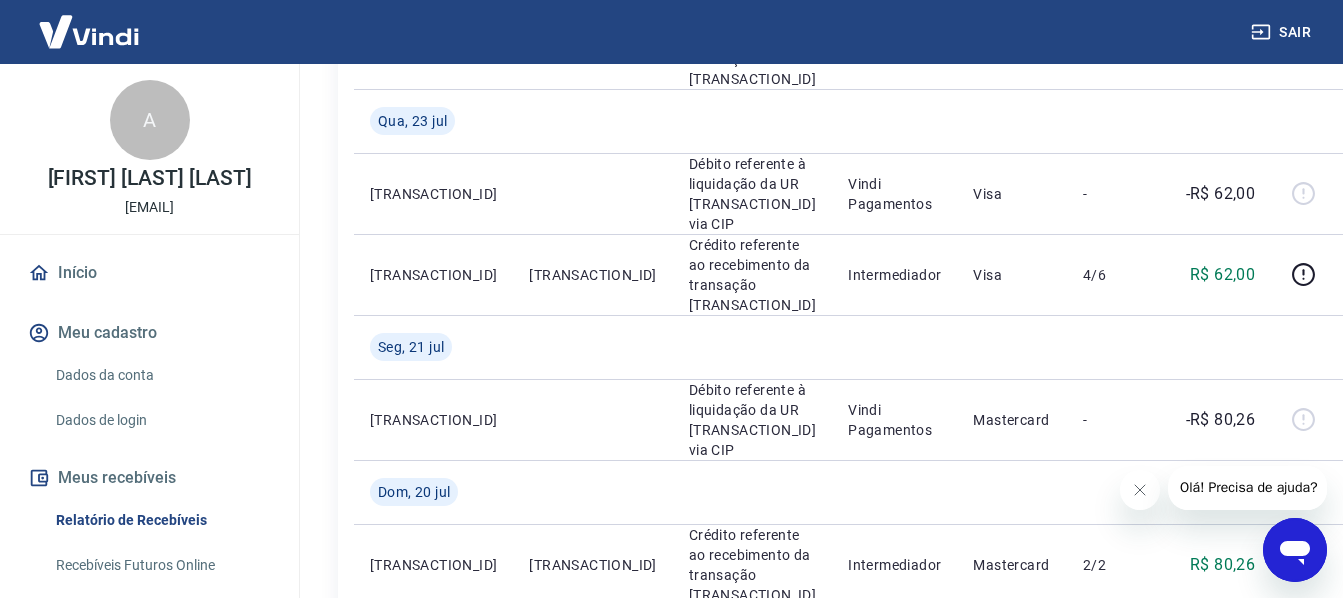 click on "2" at bounding box center (1060, 662) 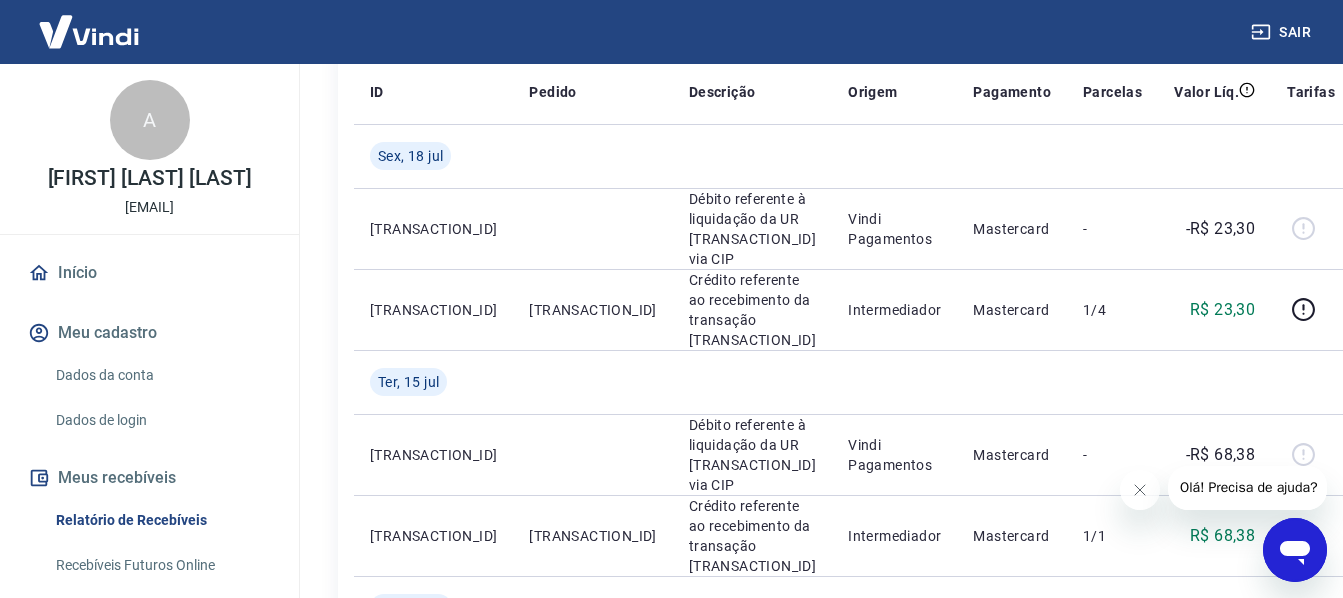 scroll, scrollTop: 300, scrollLeft: 0, axis: vertical 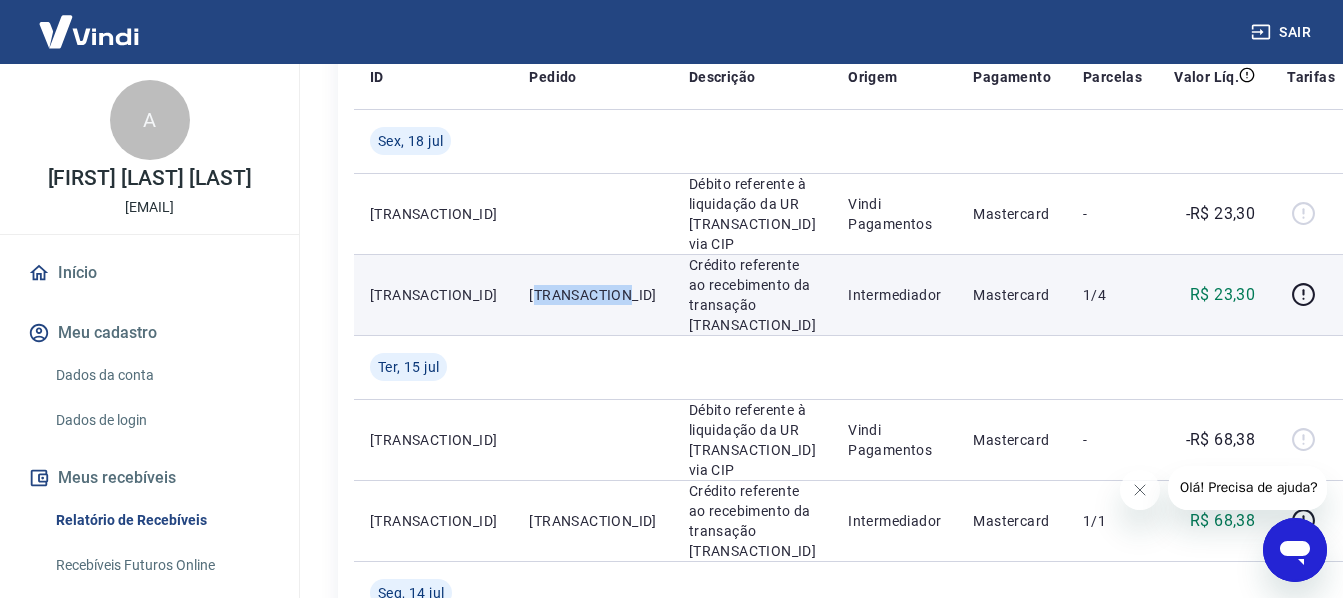 drag, startPoint x: 498, startPoint y: 290, endPoint x: 497, endPoint y: 275, distance: 15.033297 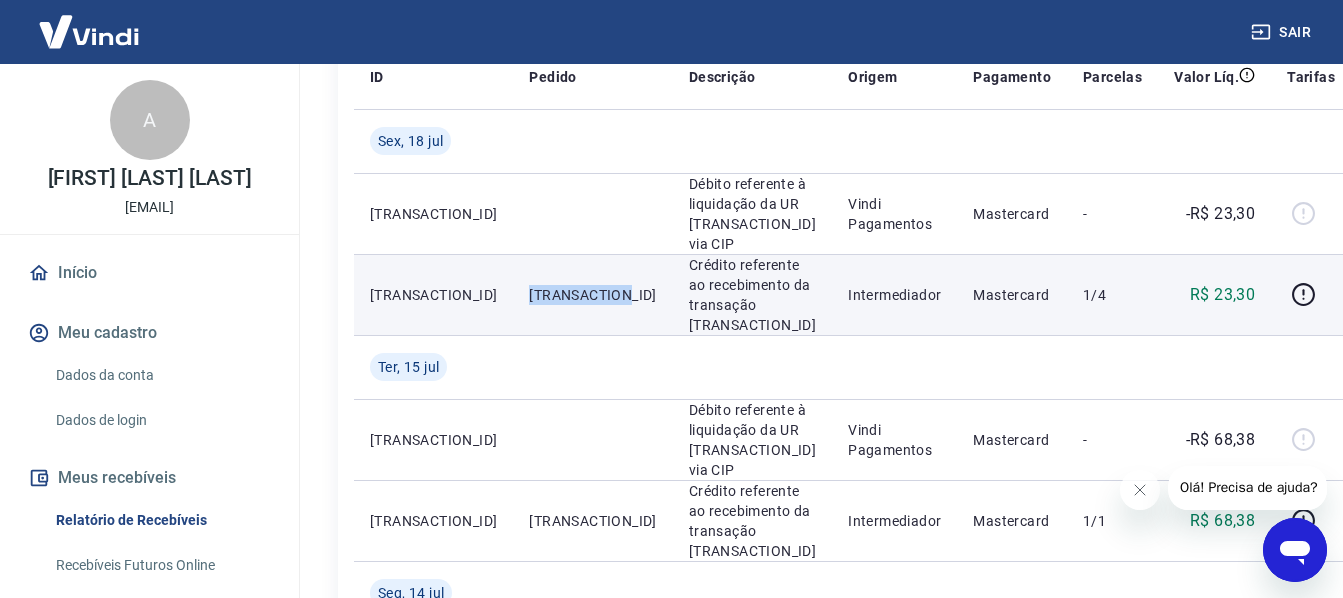 drag, startPoint x: 498, startPoint y: 289, endPoint x: 482, endPoint y: 268, distance: 26.400757 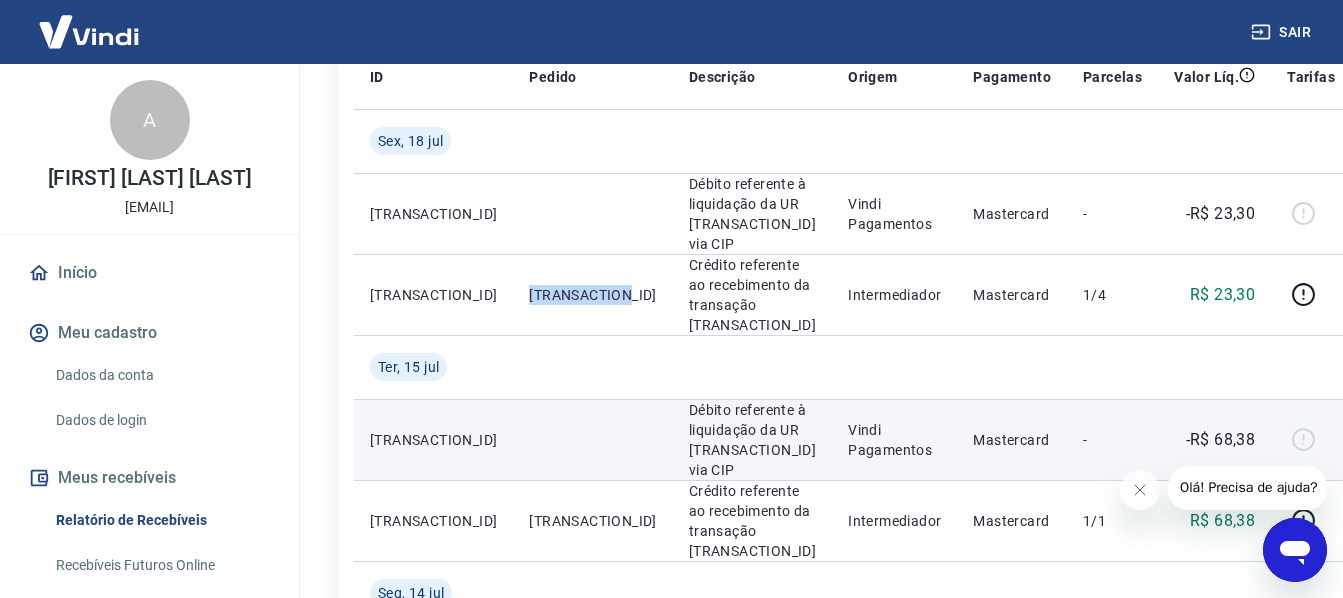 scroll, scrollTop: 400, scrollLeft: 0, axis: vertical 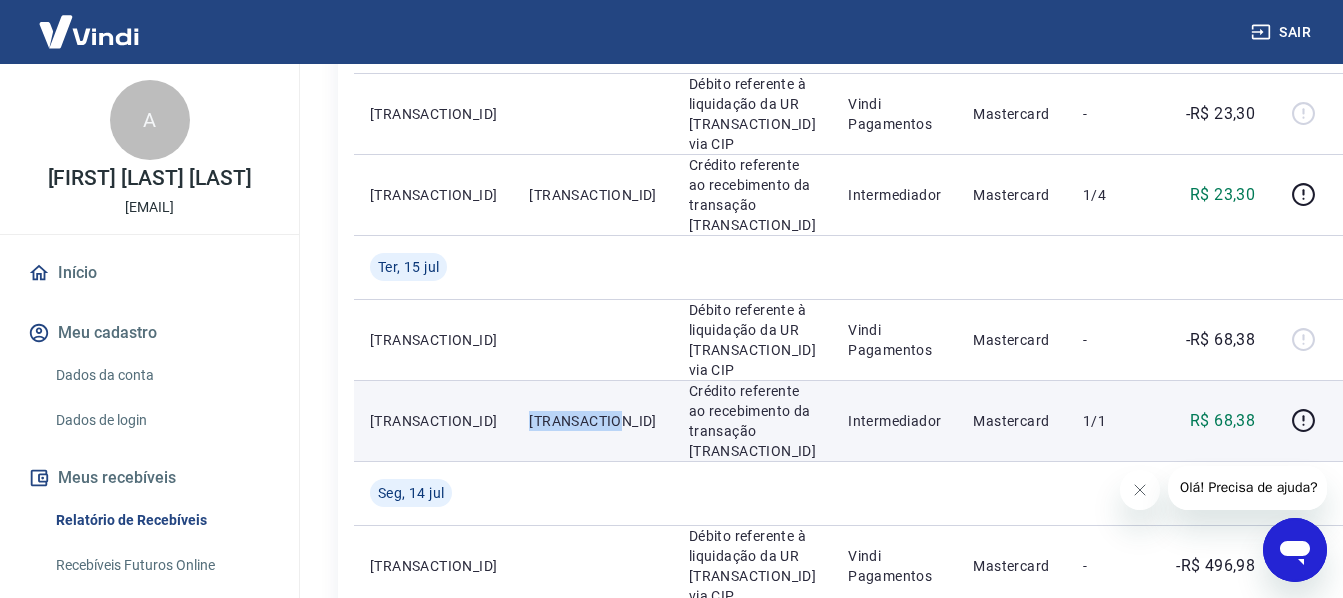 drag, startPoint x: 576, startPoint y: 383, endPoint x: 484, endPoint y: 392, distance: 92.43917 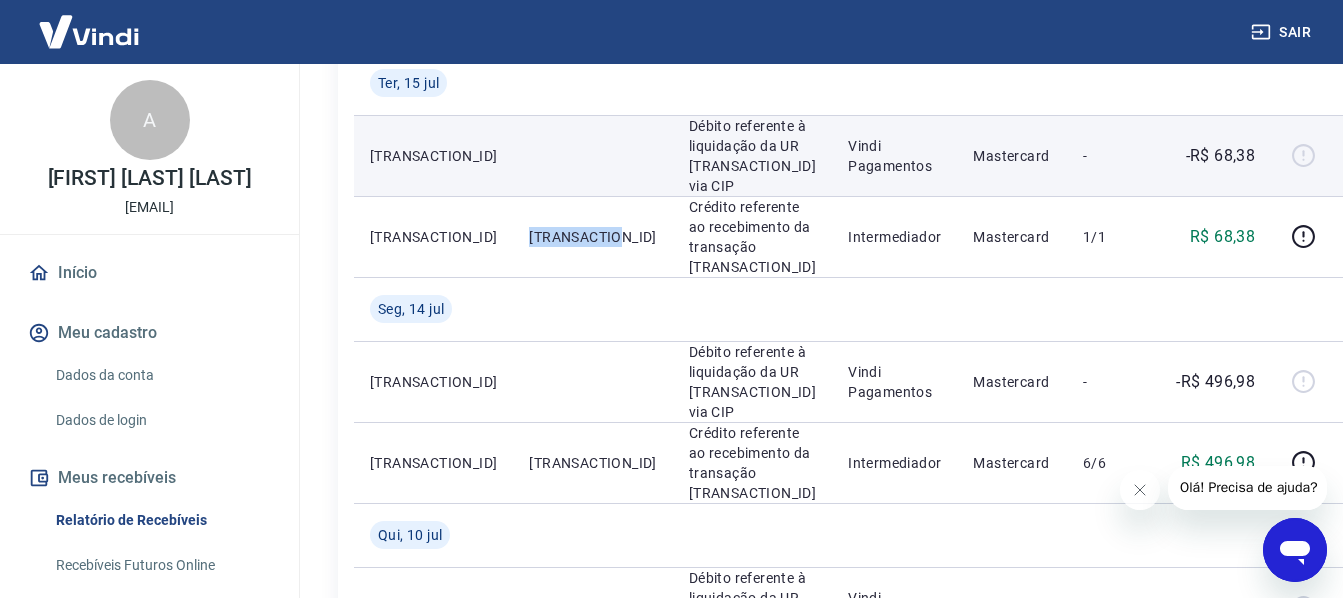scroll, scrollTop: 600, scrollLeft: 0, axis: vertical 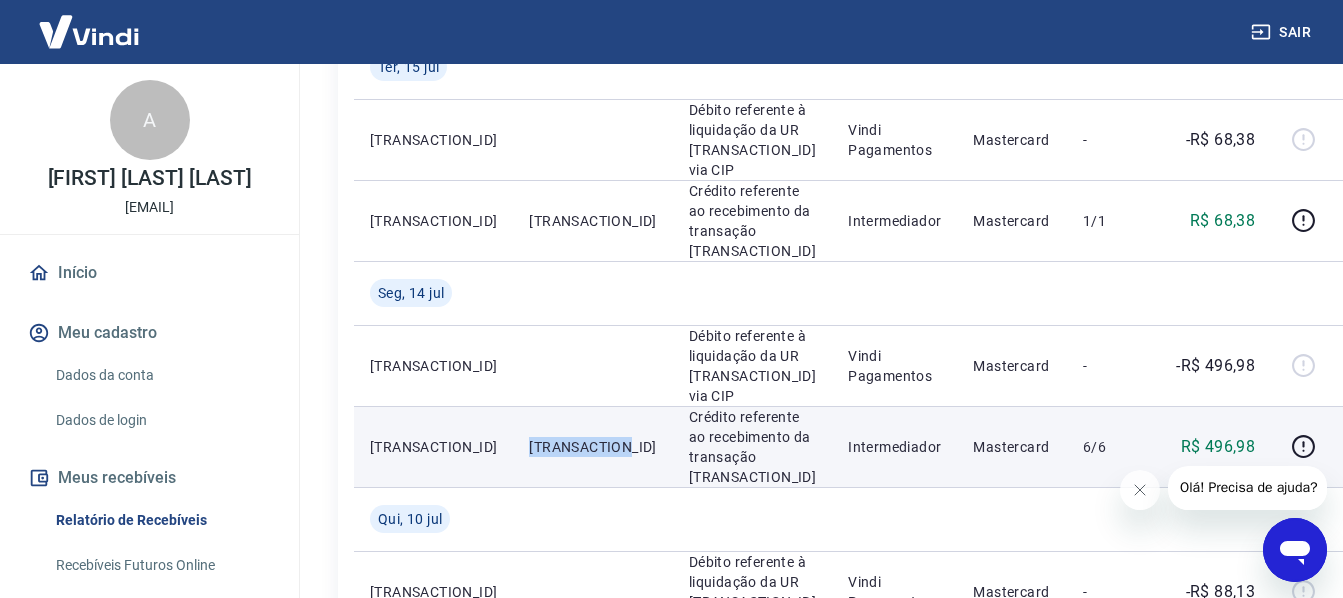 drag, startPoint x: 499, startPoint y: 409, endPoint x: 482, endPoint y: 385, distance: 29.410883 